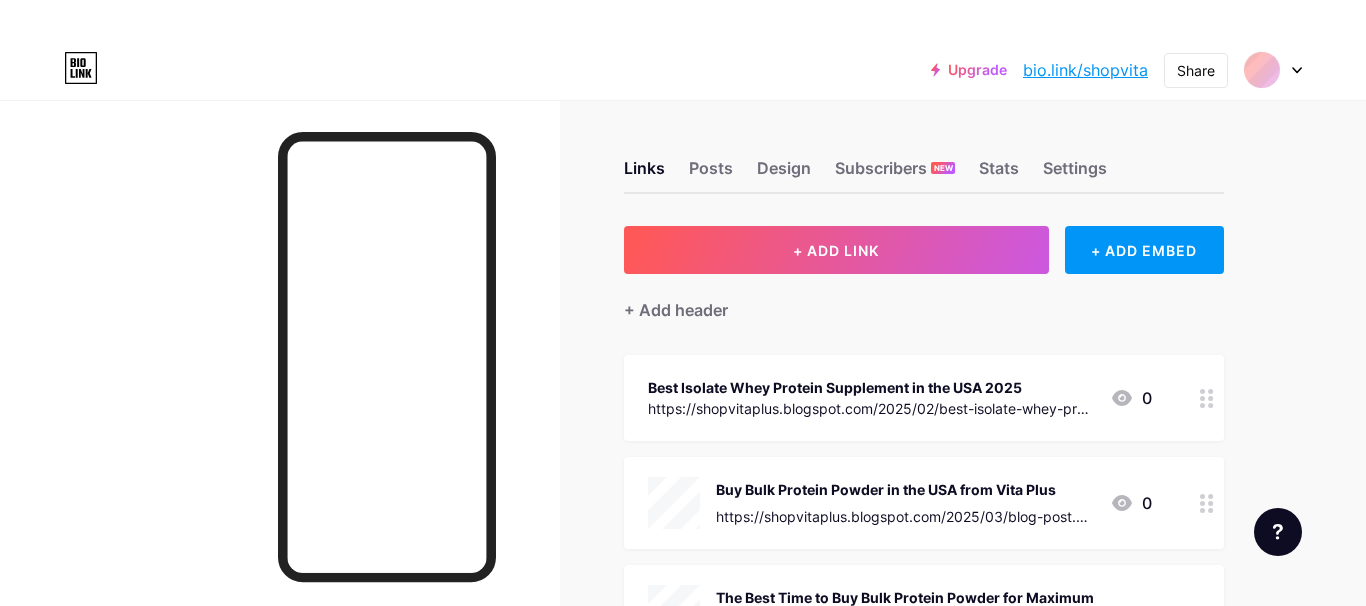 scroll, scrollTop: 0, scrollLeft: 0, axis: both 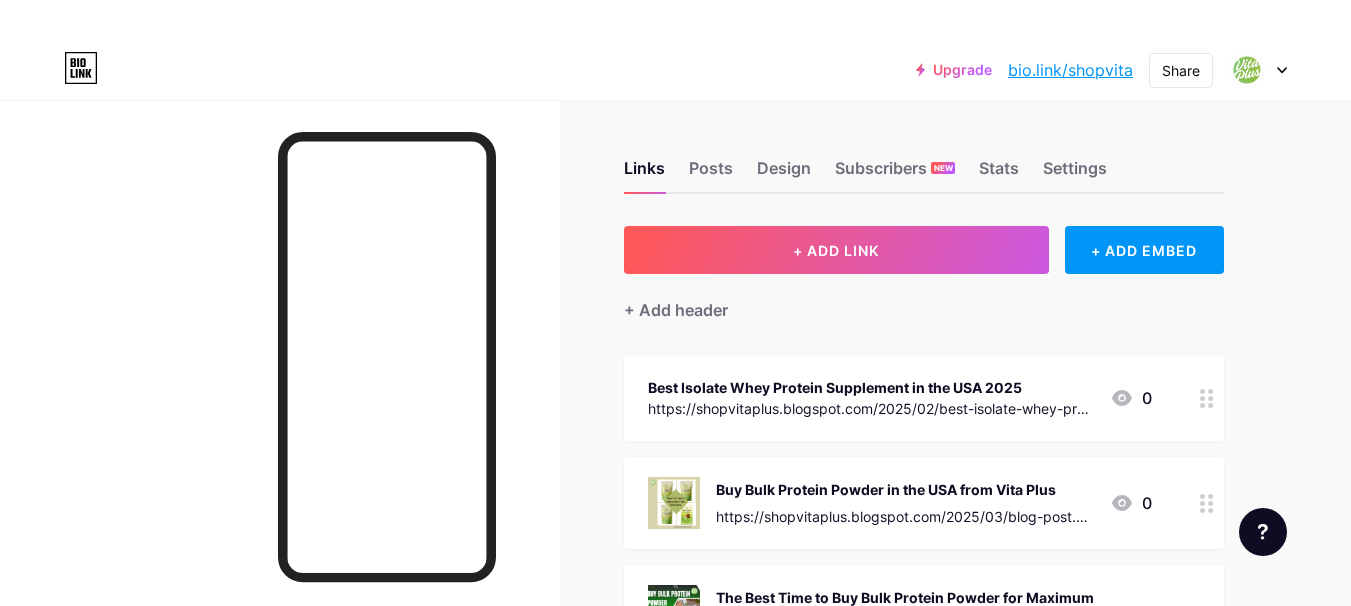 click at bounding box center (0, 3773) 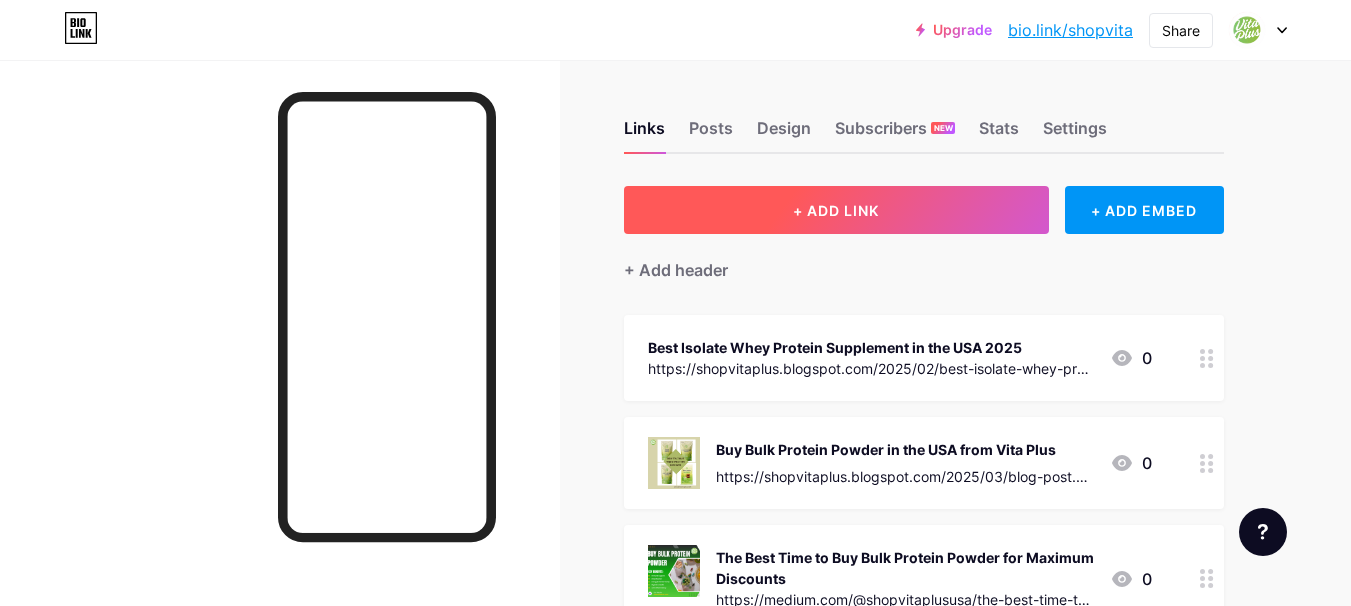 click on "+ ADD LINK" at bounding box center (836, 210) 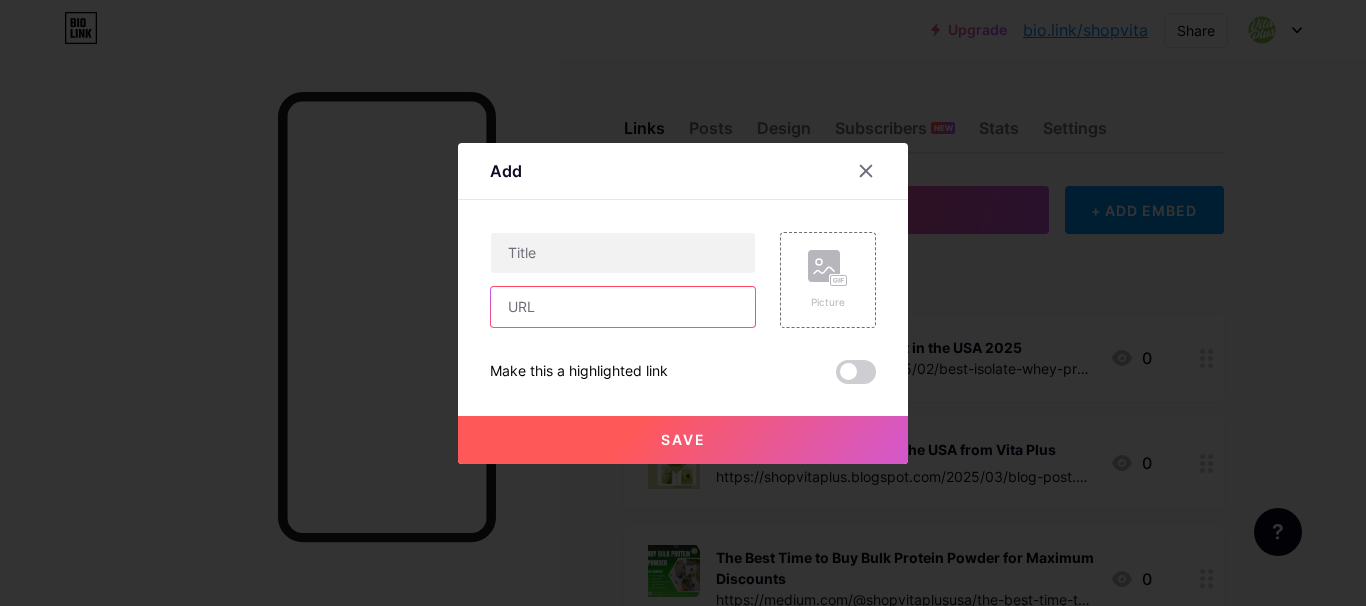 click at bounding box center [623, 307] 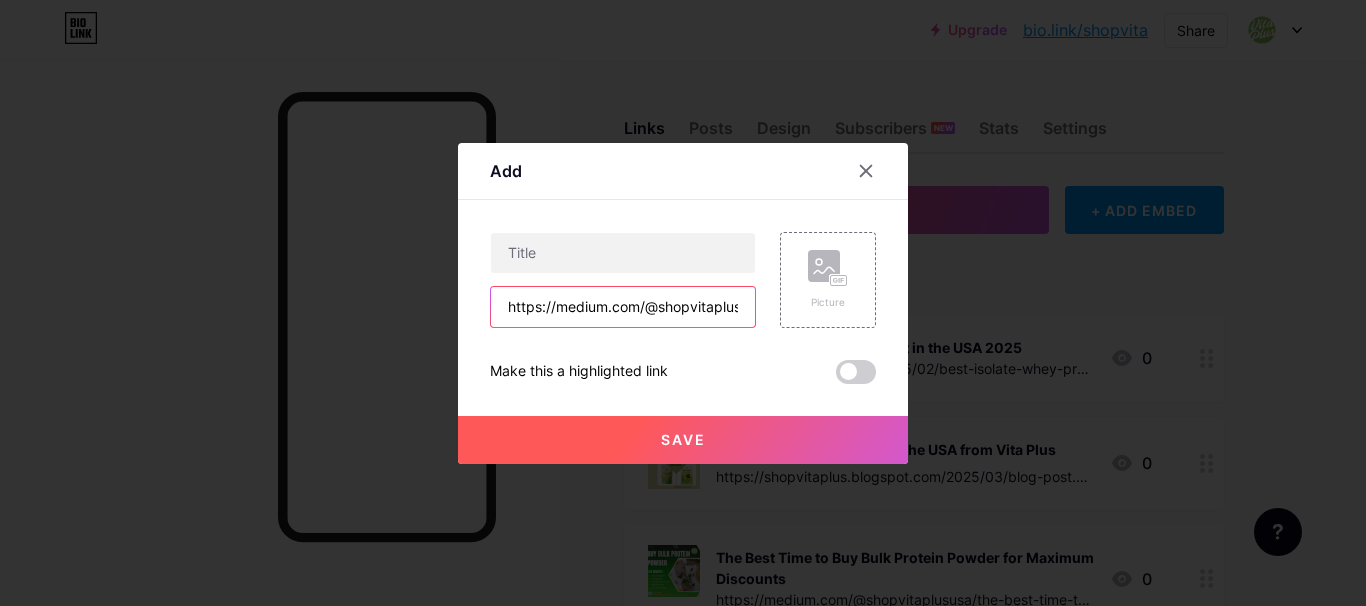 scroll, scrollTop: 0, scrollLeft: 557, axis: horizontal 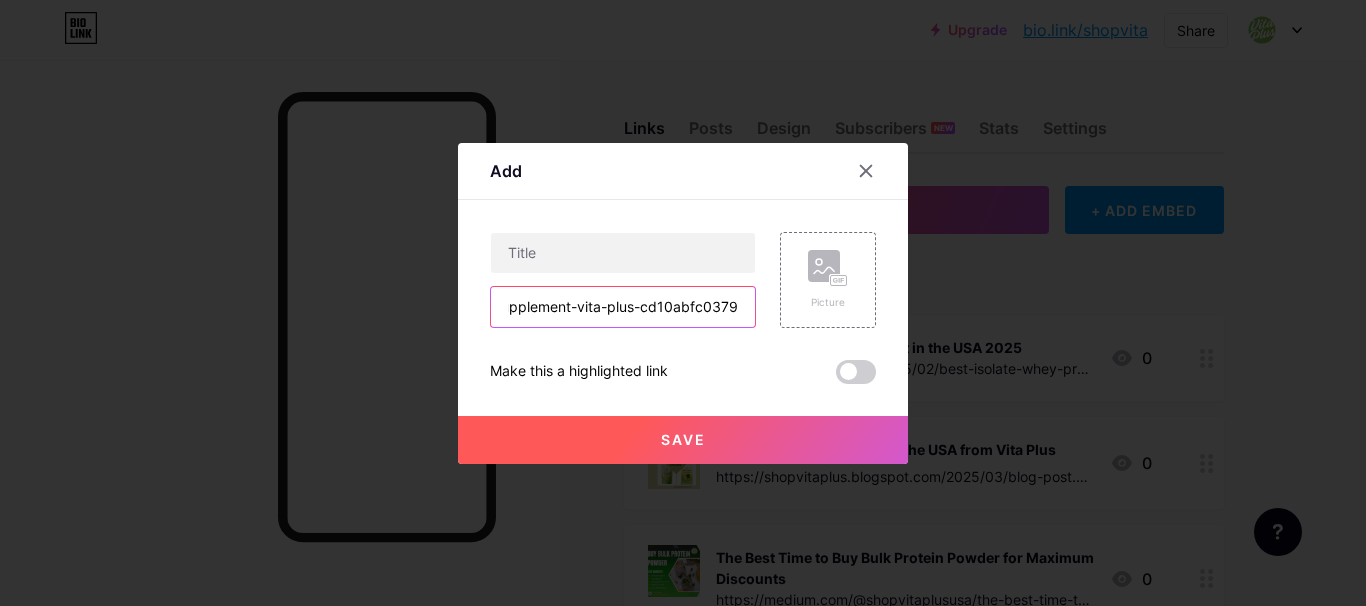 type on "https://medium.com/@shopvitaplususa/recover-fast-with-the-best-post-workout-supplement-vita-plus-cd10abfc0379" 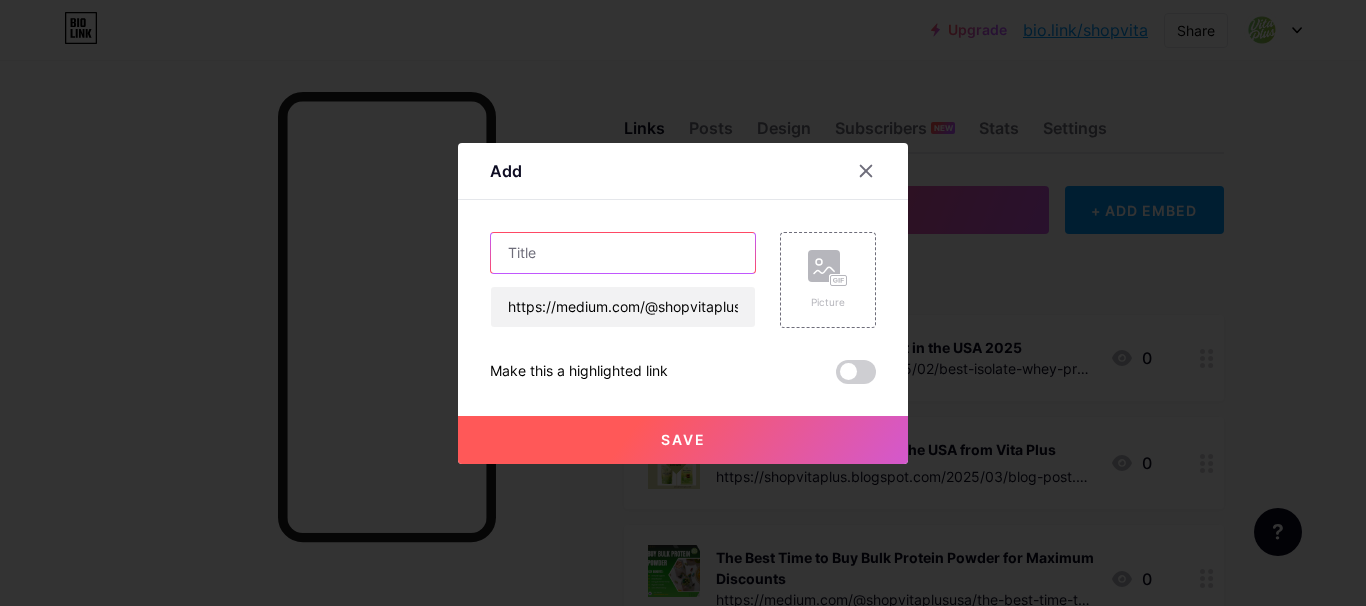 click at bounding box center (623, 253) 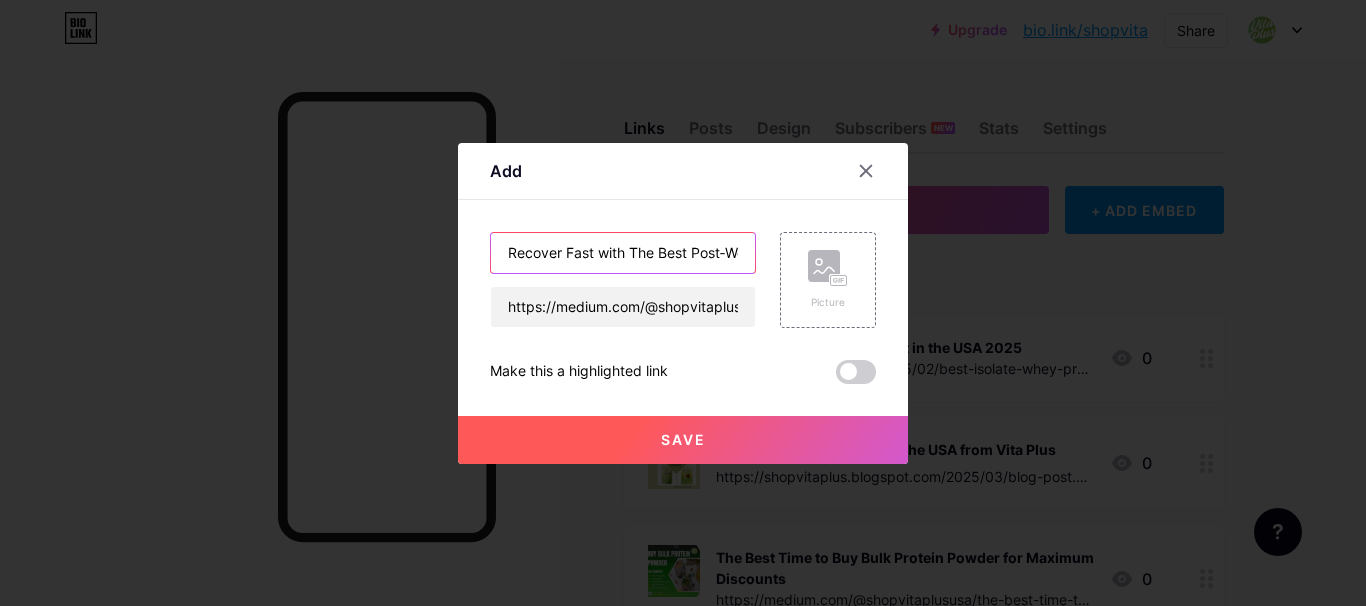 scroll, scrollTop: 0, scrollLeft: 198, axis: horizontal 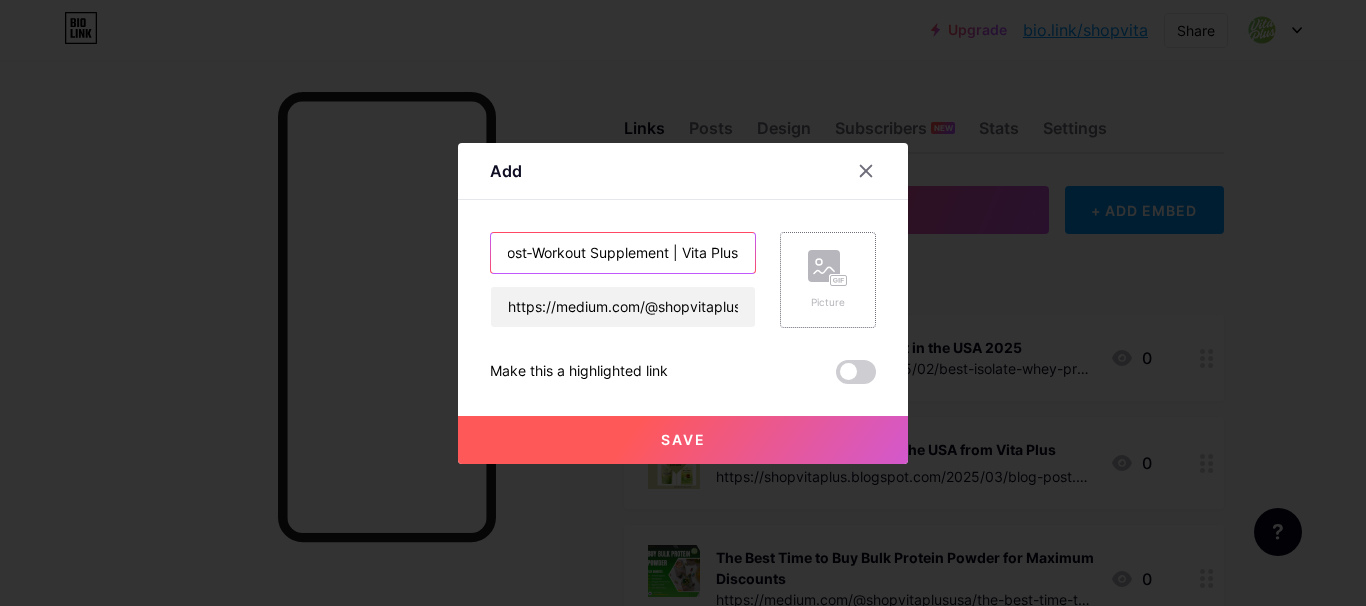 type on "Recover Fast with The Best Post‑Workout Supplement | Vita Plus" 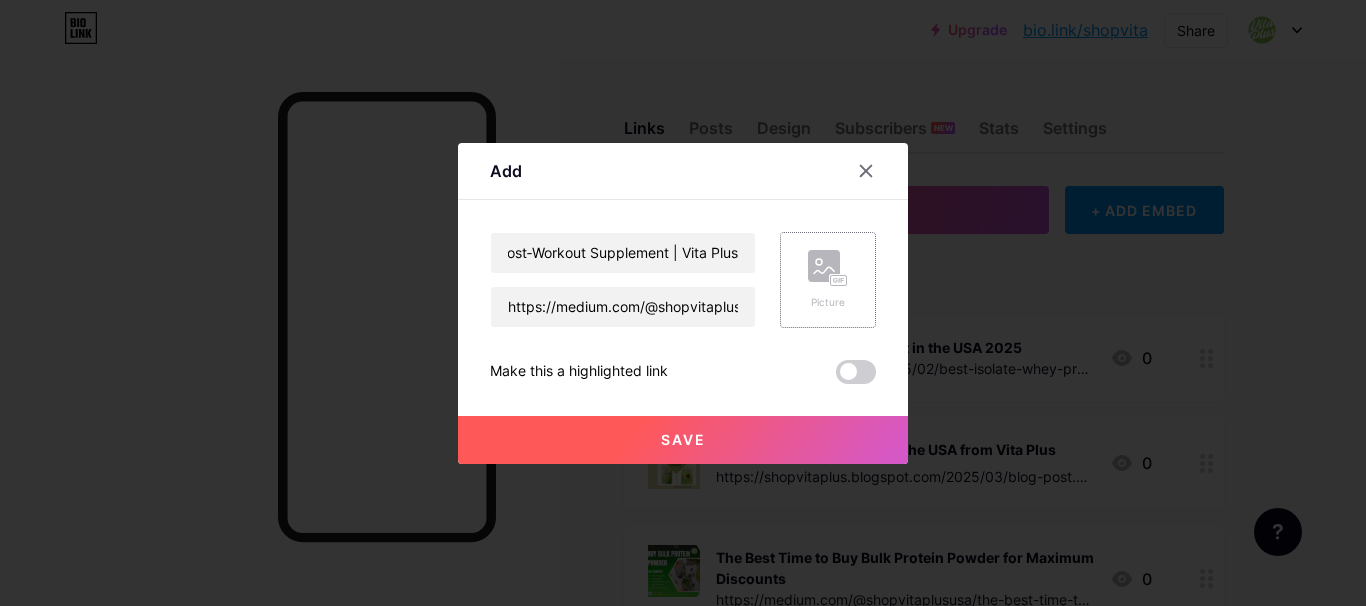 scroll, scrollTop: 0, scrollLeft: 0, axis: both 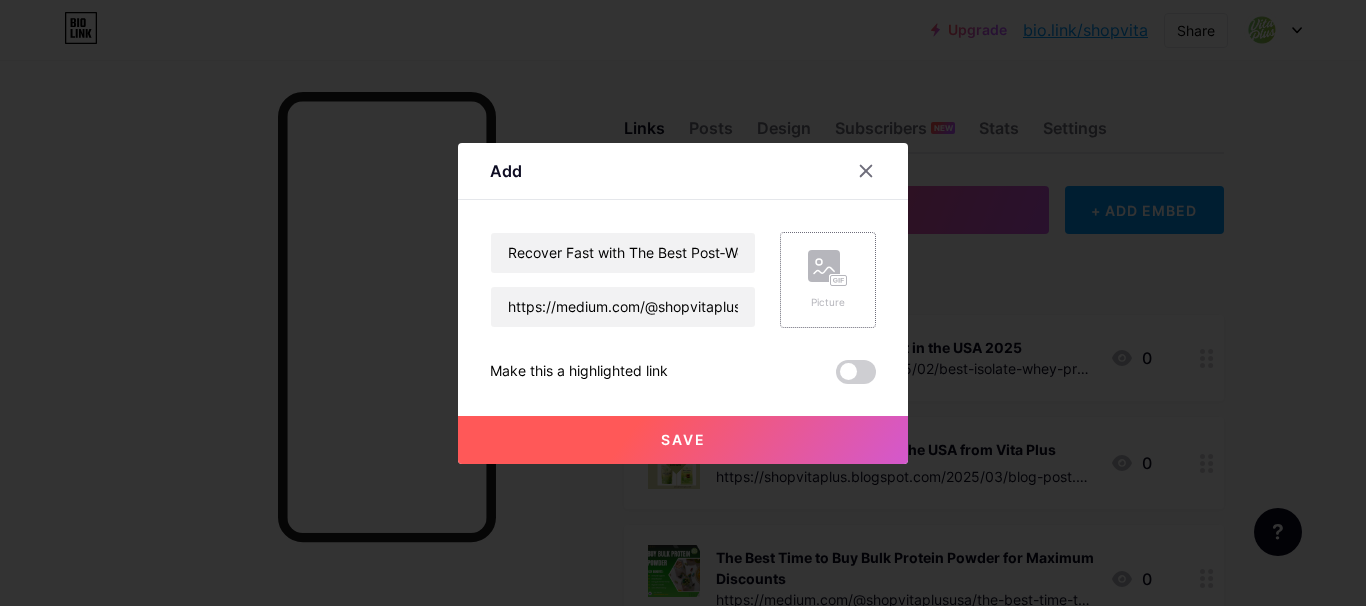 click on "Picture" at bounding box center [828, 280] 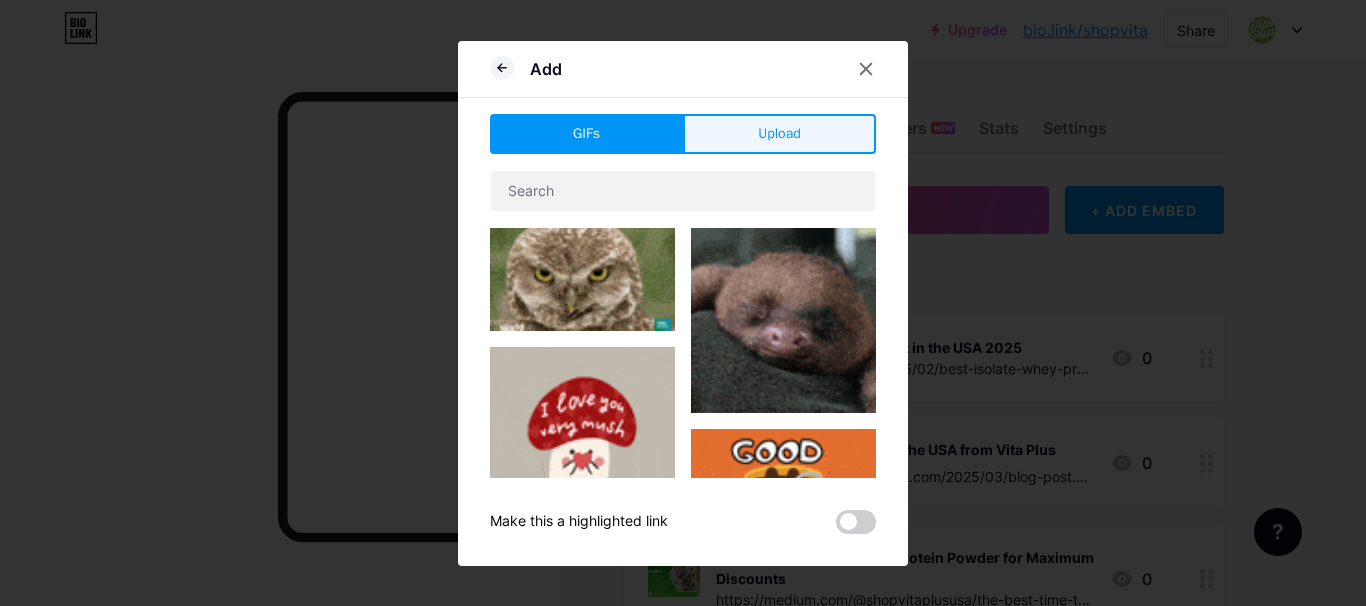 click on "Upload" at bounding box center (779, 134) 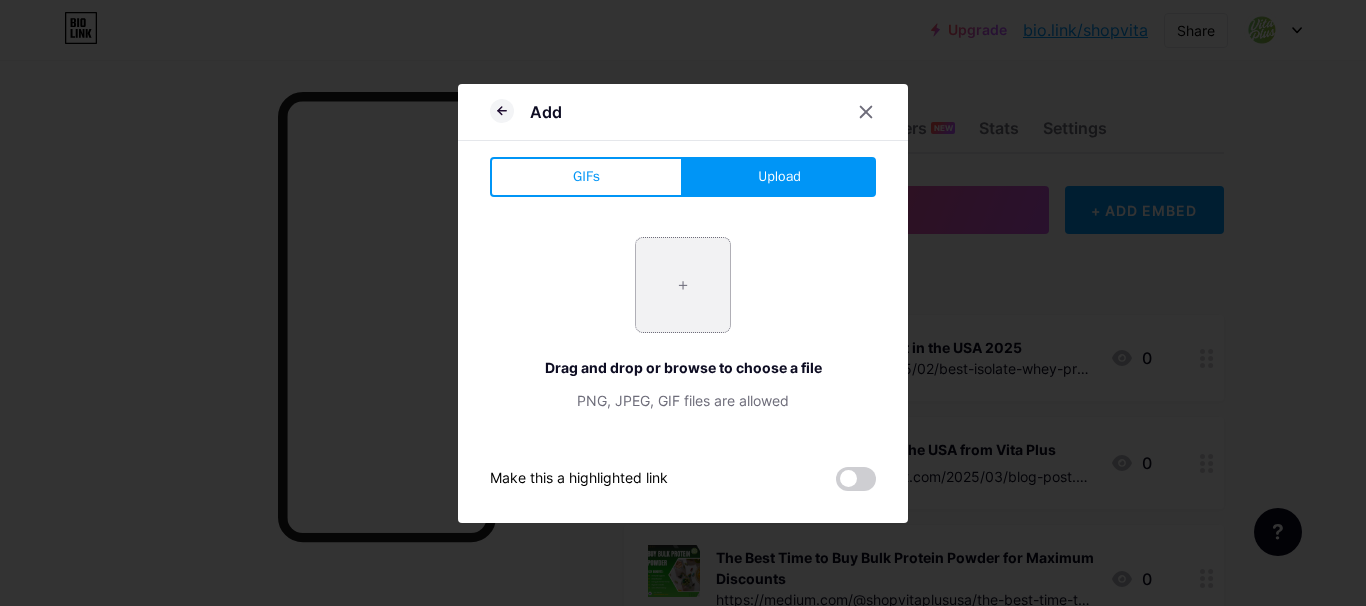 click at bounding box center [683, 285] 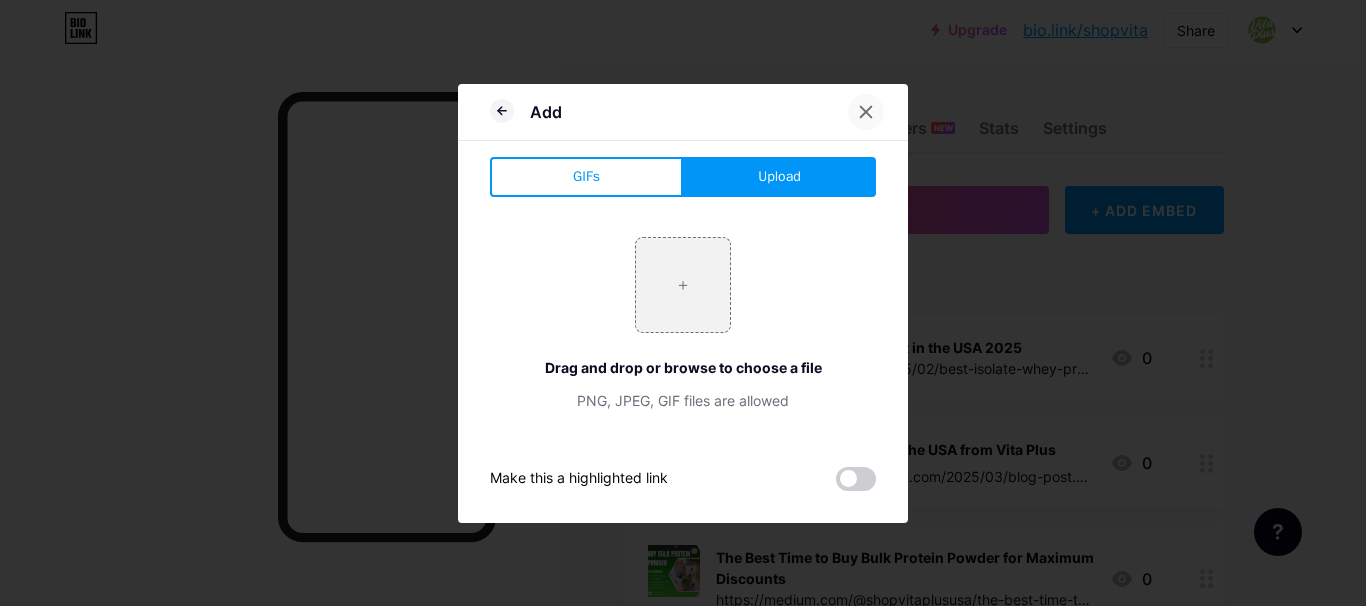 click at bounding box center [866, 112] 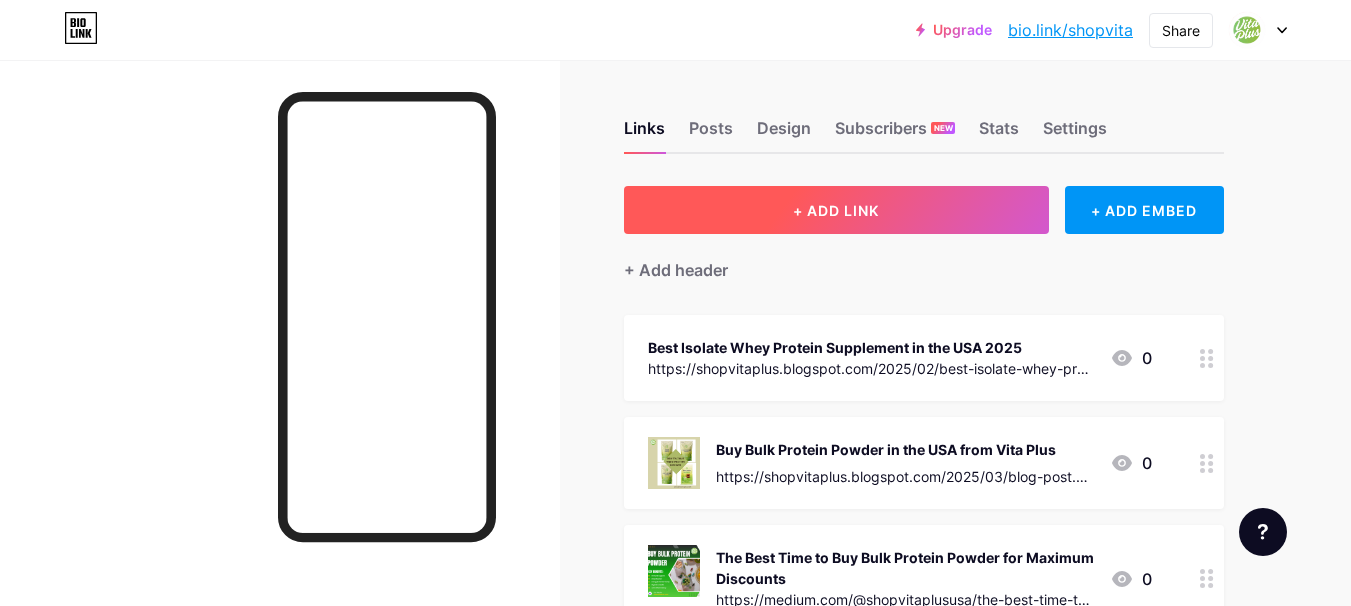 click on "+ ADD LINK" at bounding box center [836, 210] 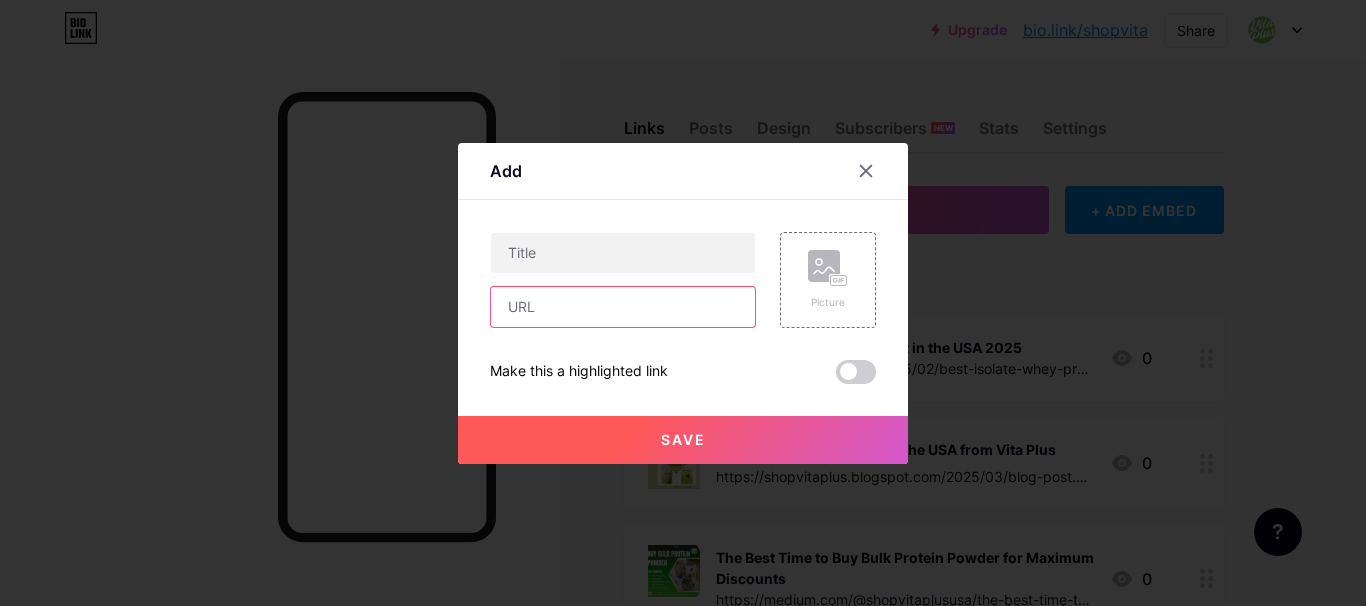 click at bounding box center (623, 307) 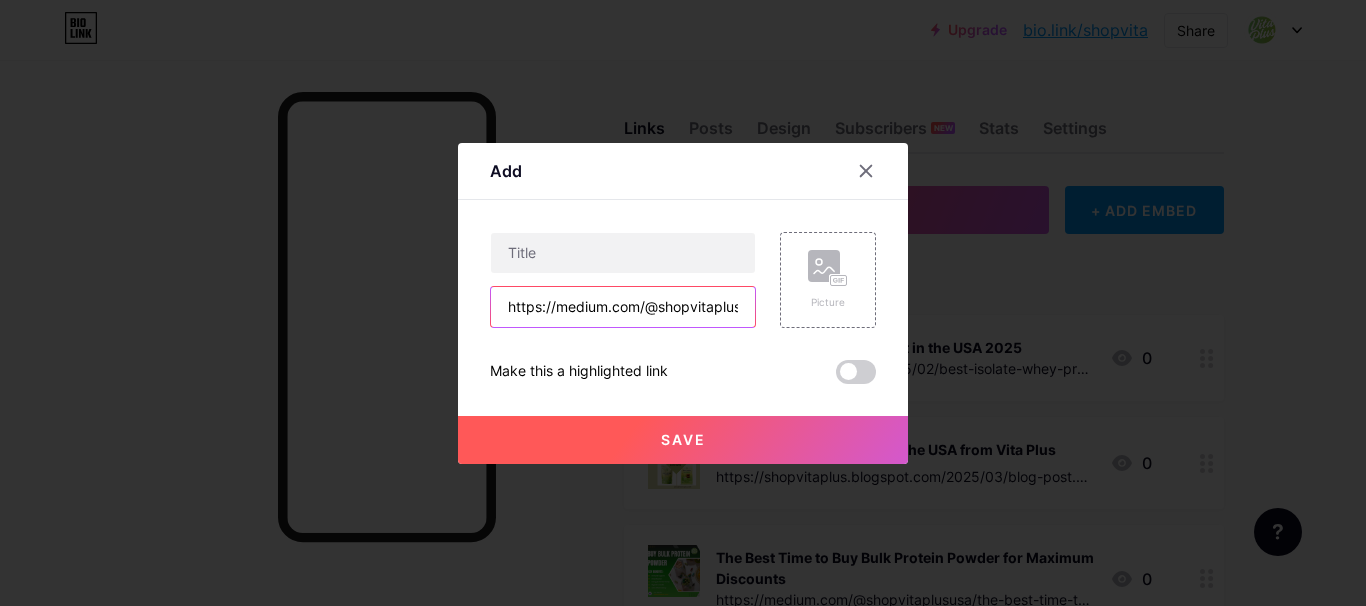 scroll, scrollTop: 0, scrollLeft: 557, axis: horizontal 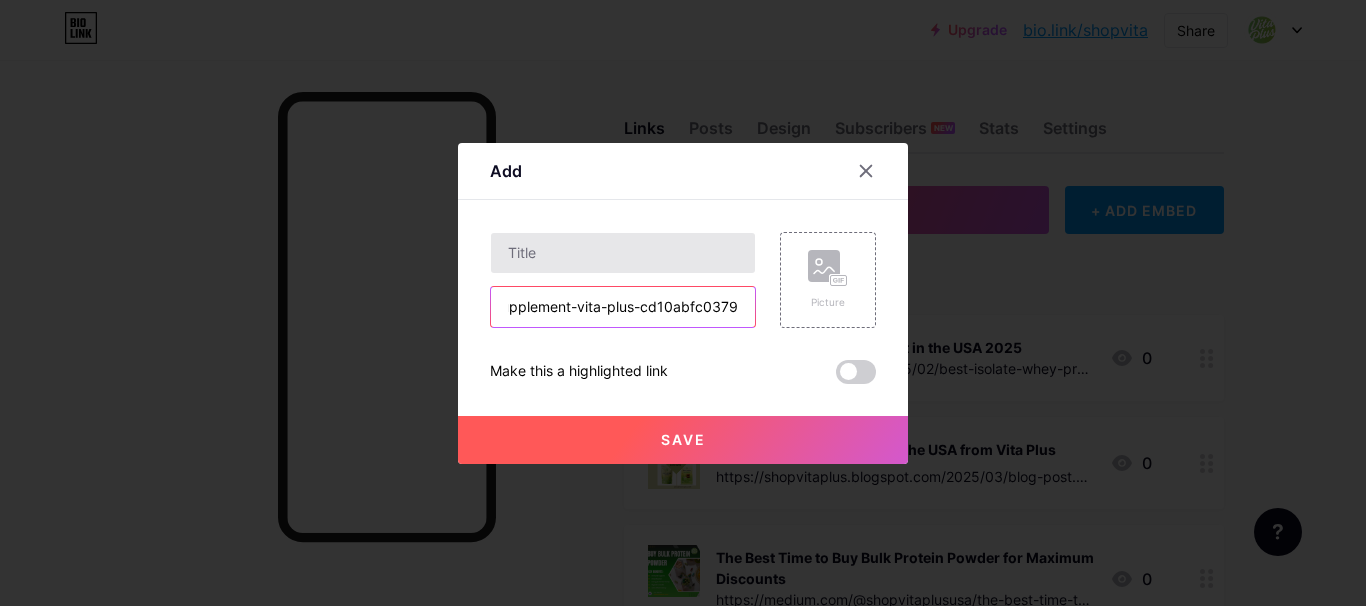 type on "https://medium.com/@shopvitaplususa/recover-fast-with-the-best-post-workout-supplement-vita-plus-cd10abfc0379" 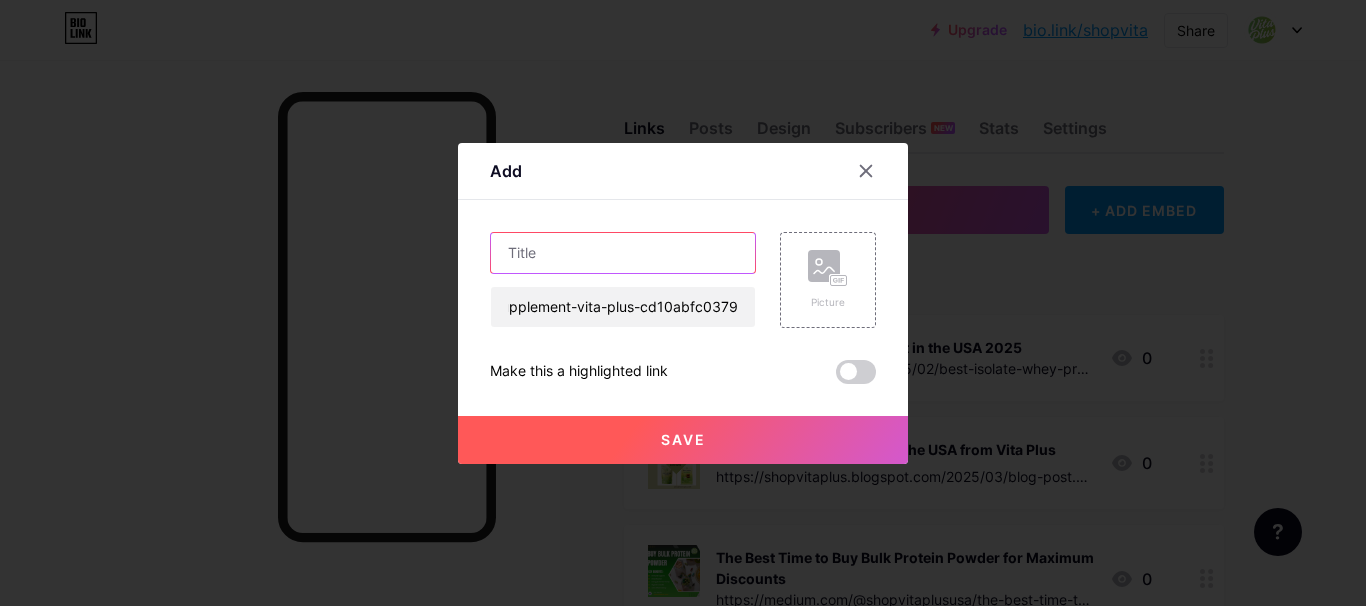 click at bounding box center (623, 253) 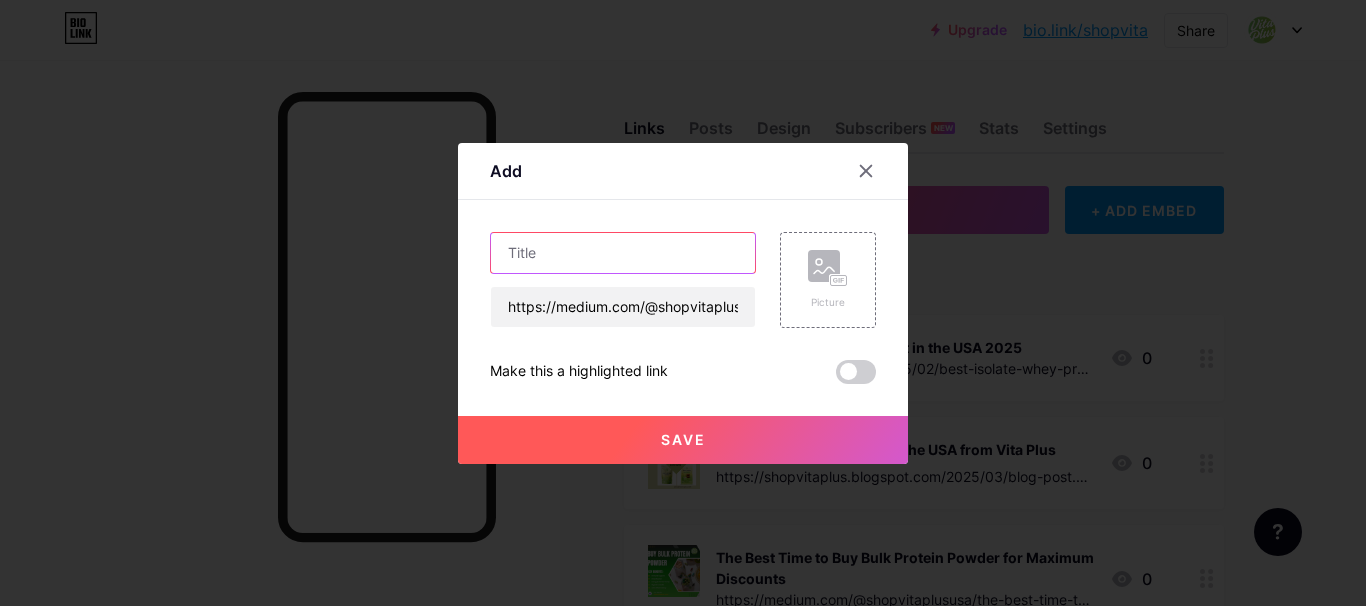 paste on "Recover Fast with The Best Post‑Workout Supplement | Vita Plus" 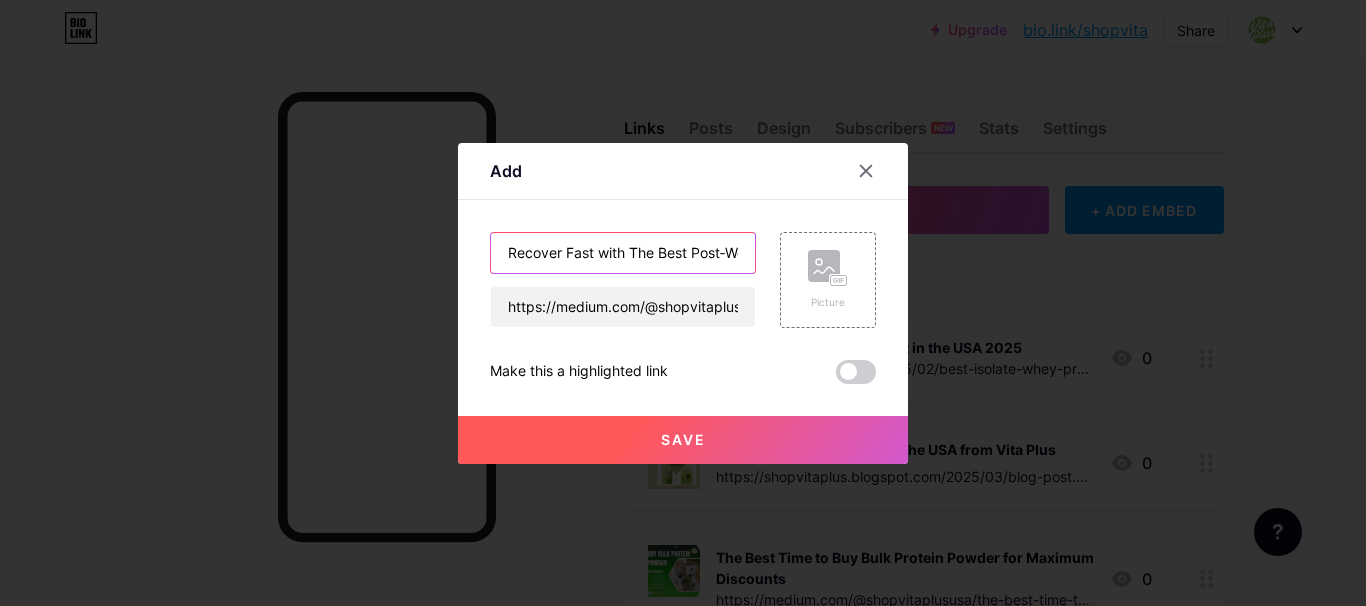 scroll, scrollTop: 0, scrollLeft: 198, axis: horizontal 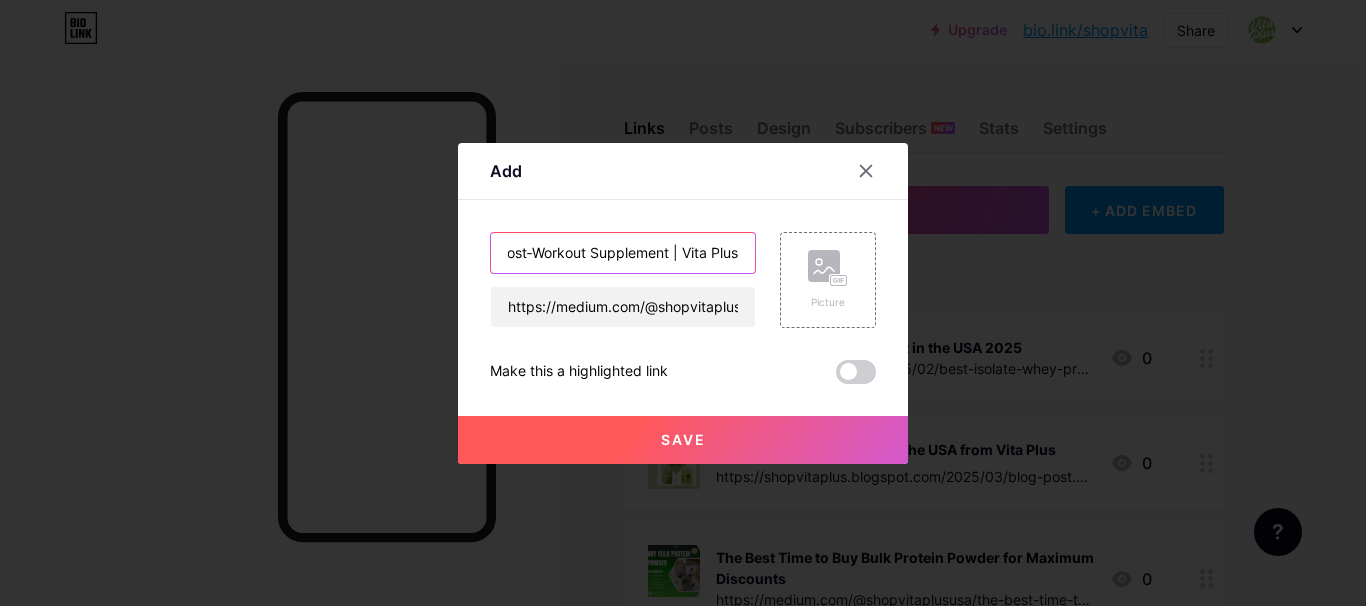 type on "Recover Fast with The Best Post‑Workout Supplement | Vita Plus" 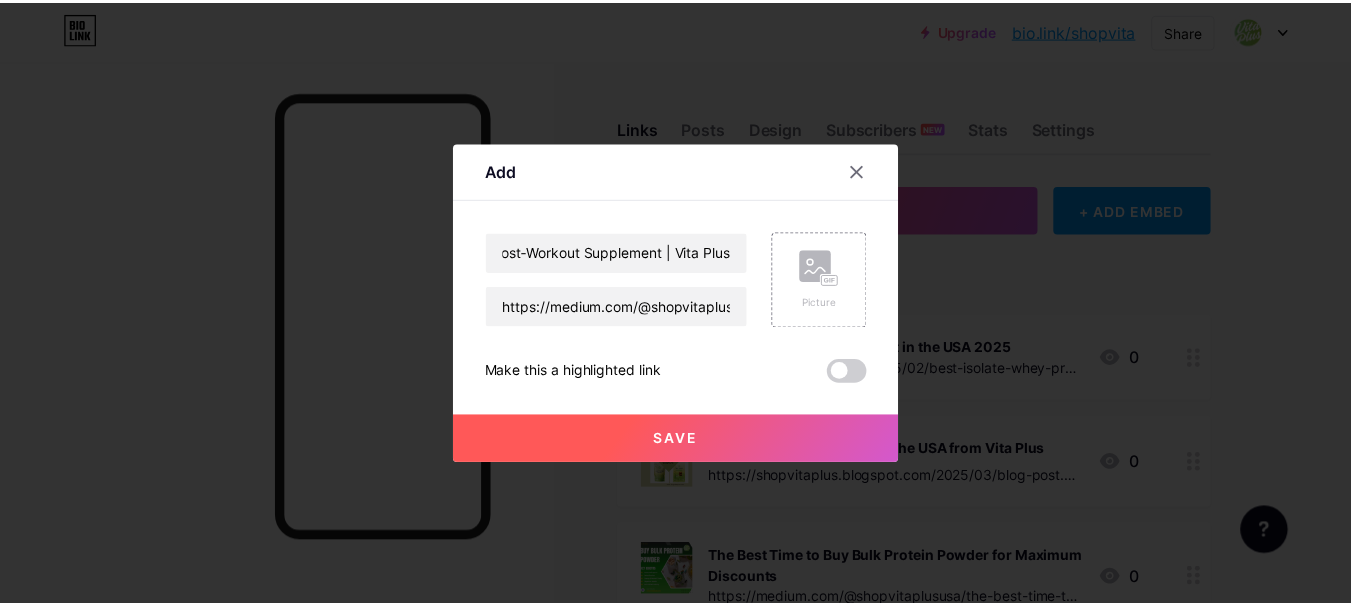 scroll, scrollTop: 0, scrollLeft: 0, axis: both 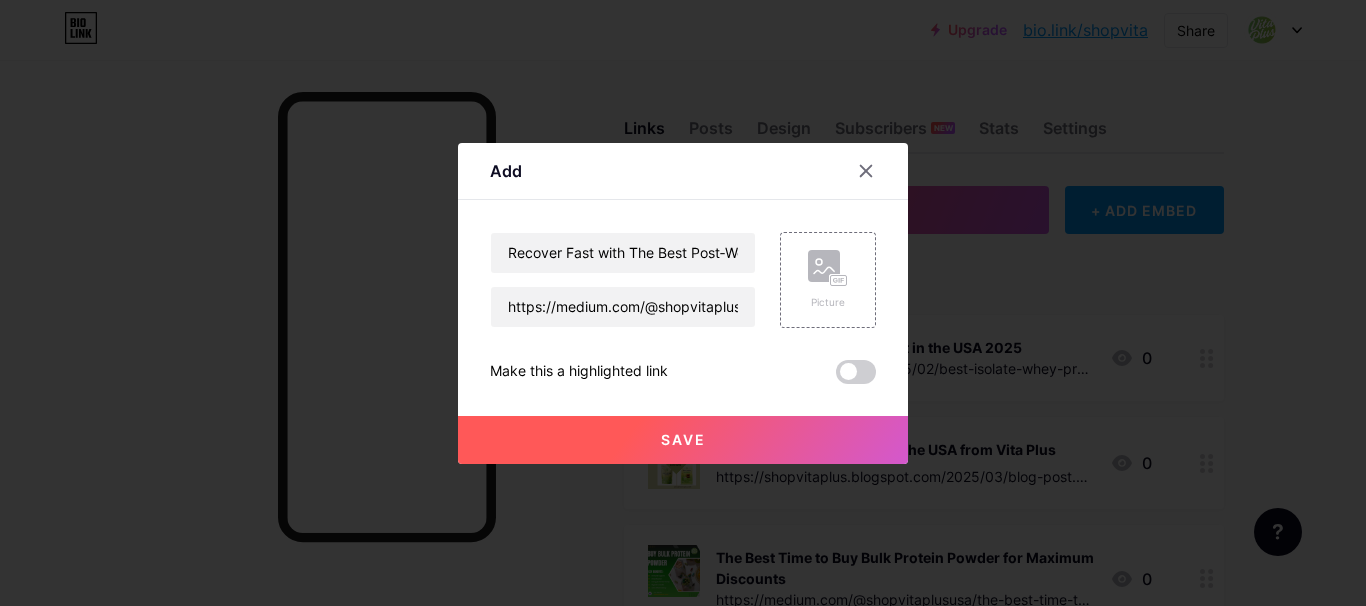 click on "Save" at bounding box center [683, 440] 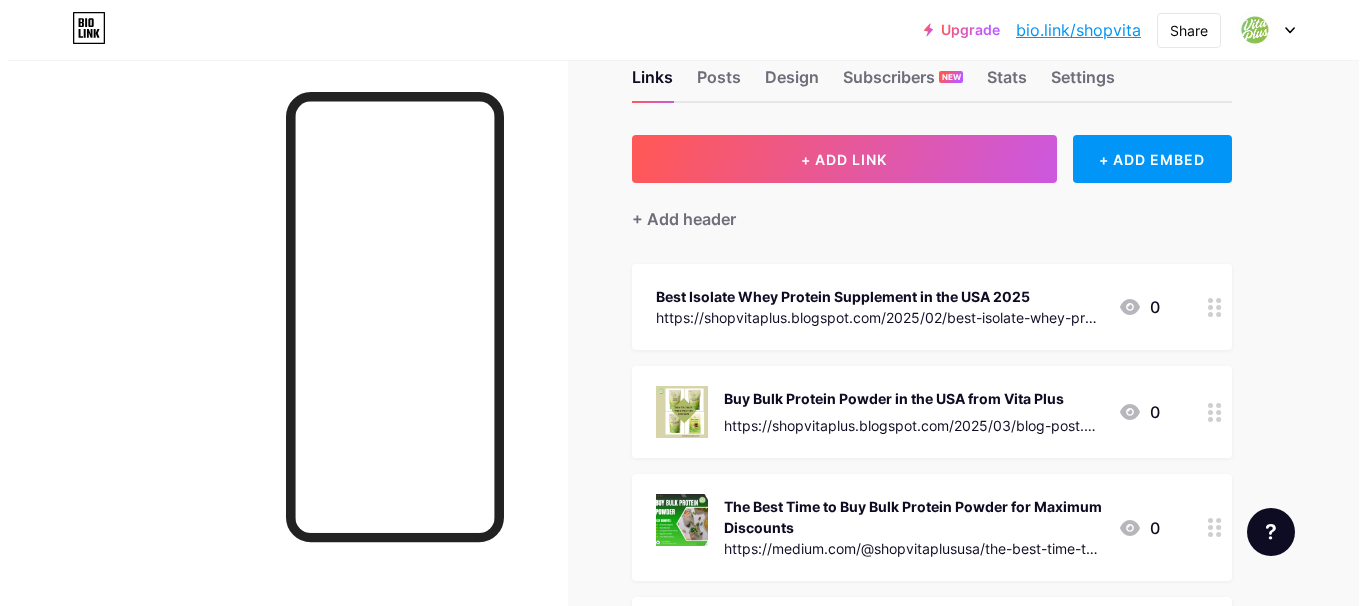 scroll, scrollTop: 0, scrollLeft: 0, axis: both 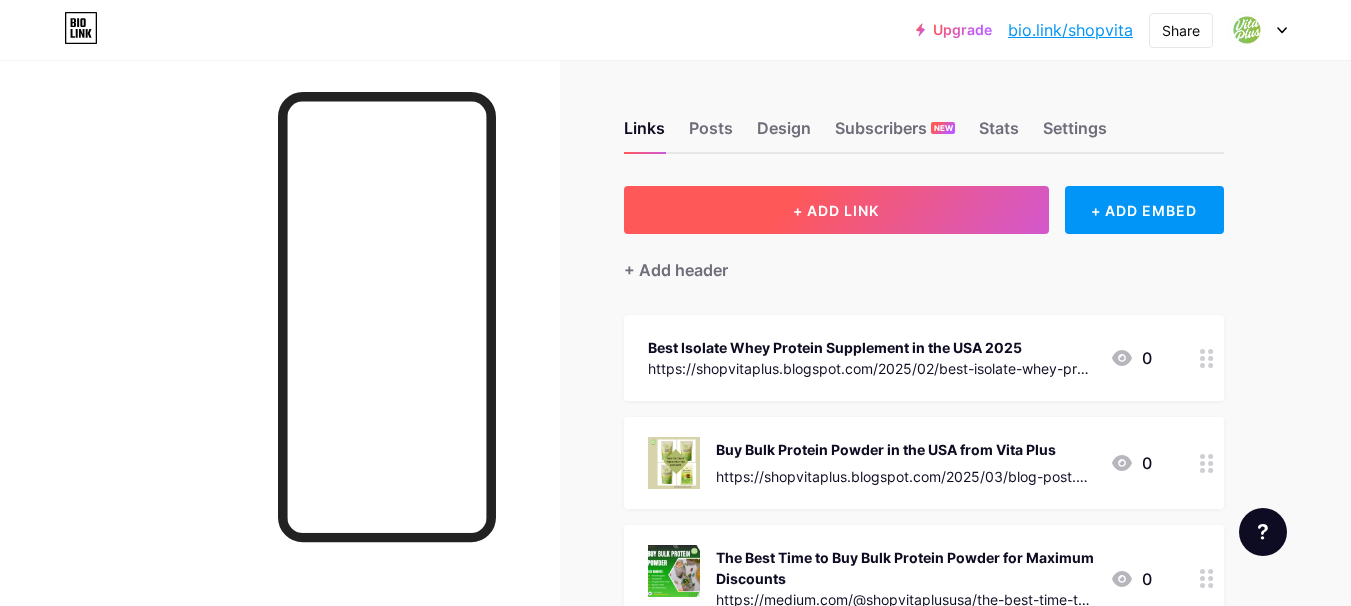 click on "+ ADD LINK" at bounding box center [836, 210] 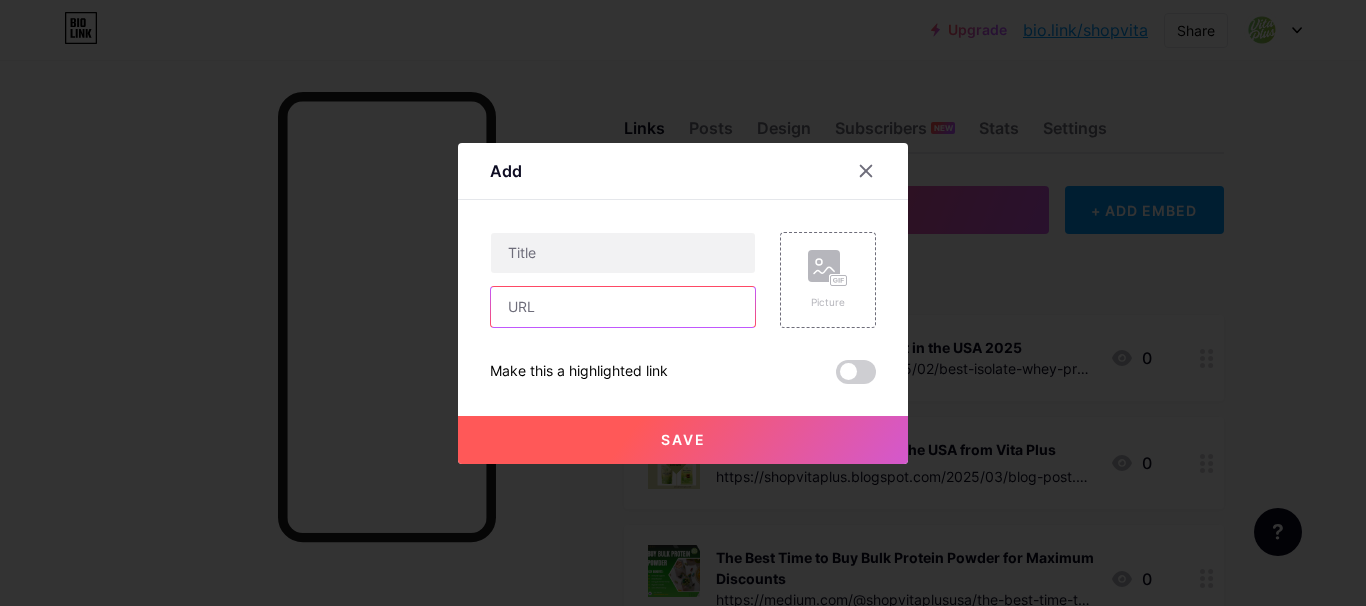 click at bounding box center [623, 307] 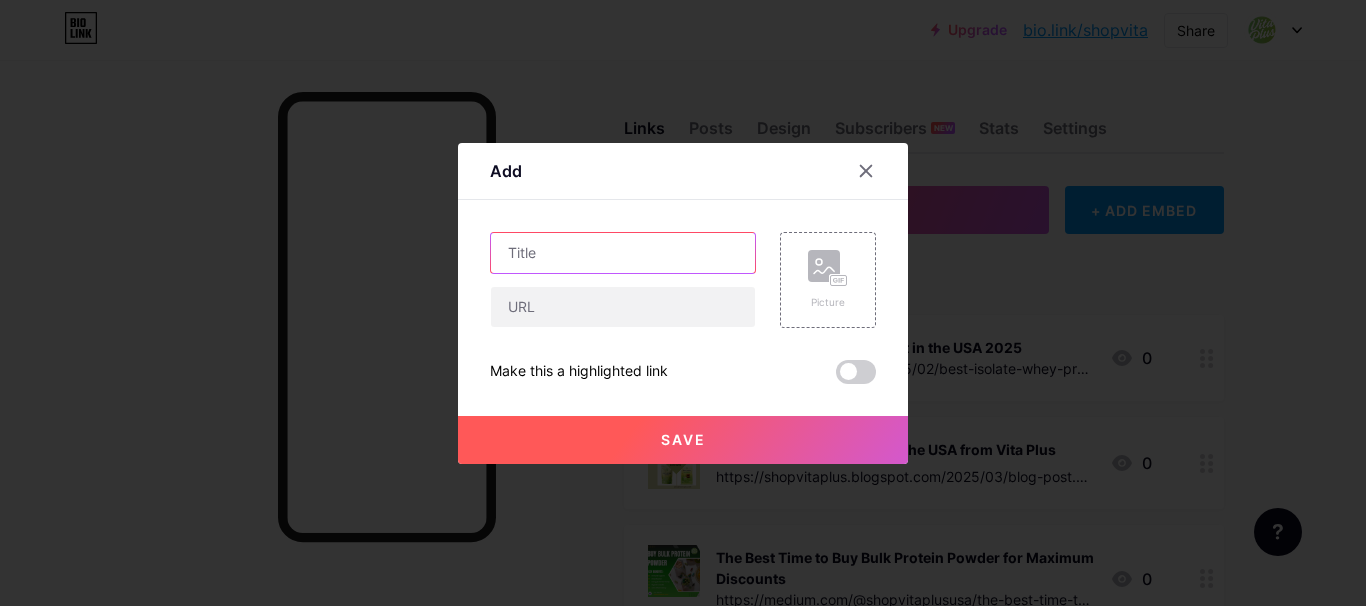 click at bounding box center [623, 253] 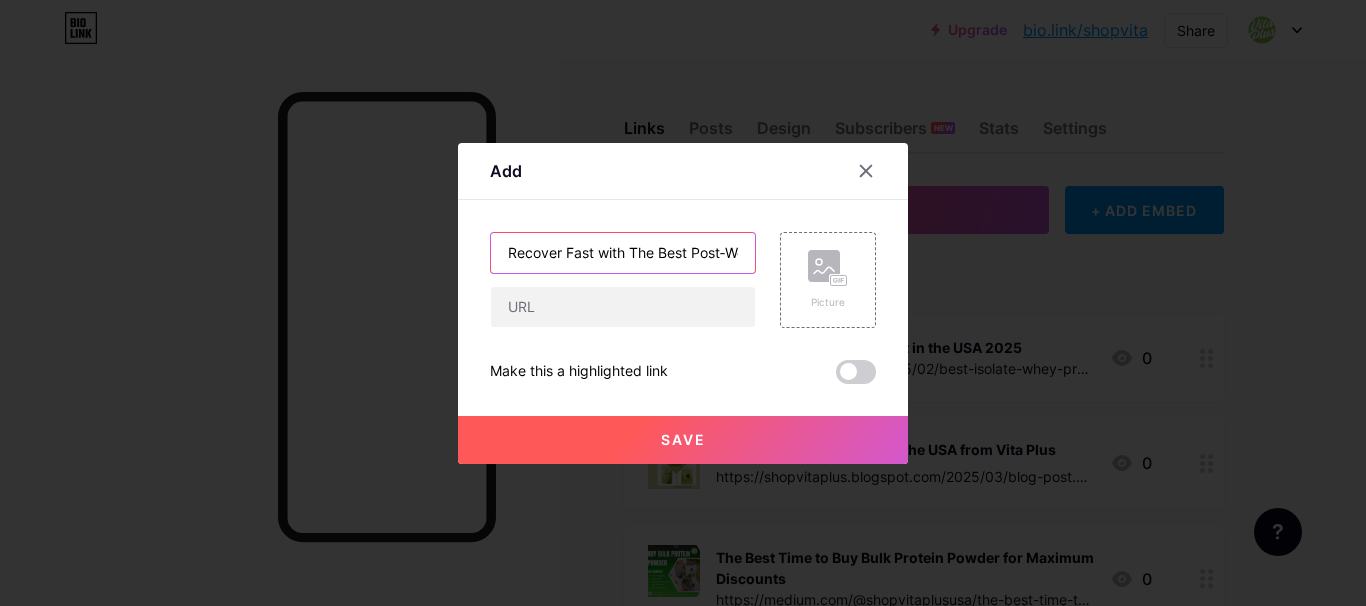 scroll, scrollTop: 0, scrollLeft: 198, axis: horizontal 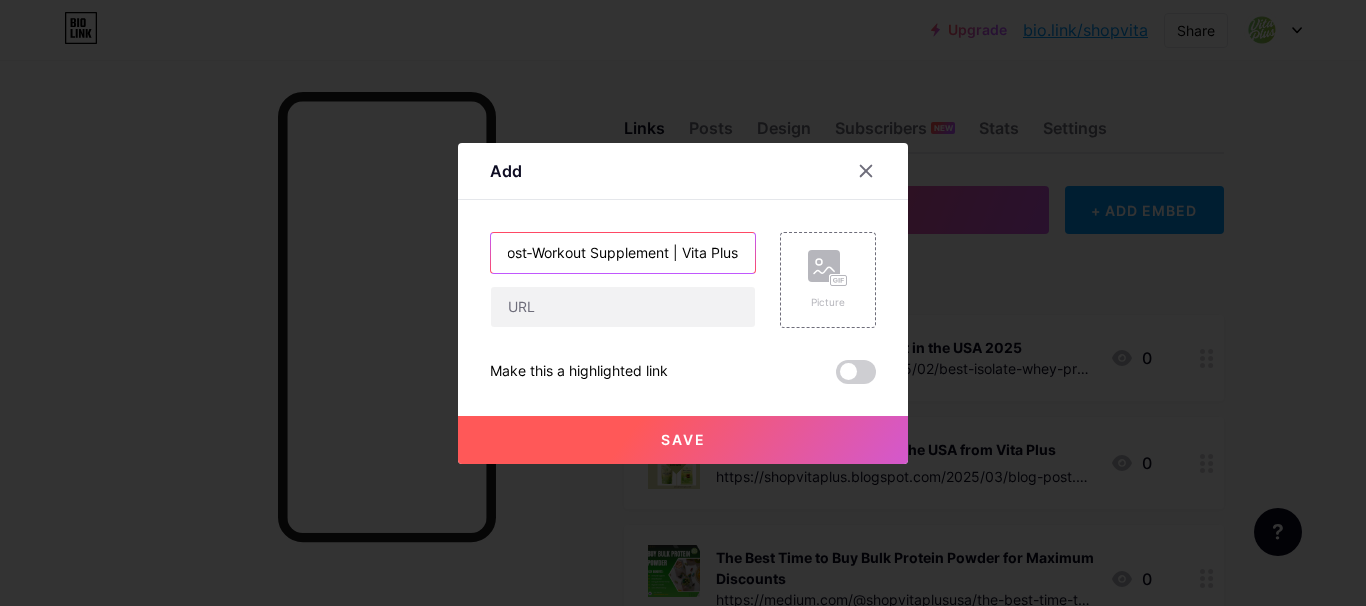 type on "Recover Fast with The Best Post‑Workout Supplement | Vita Plus" 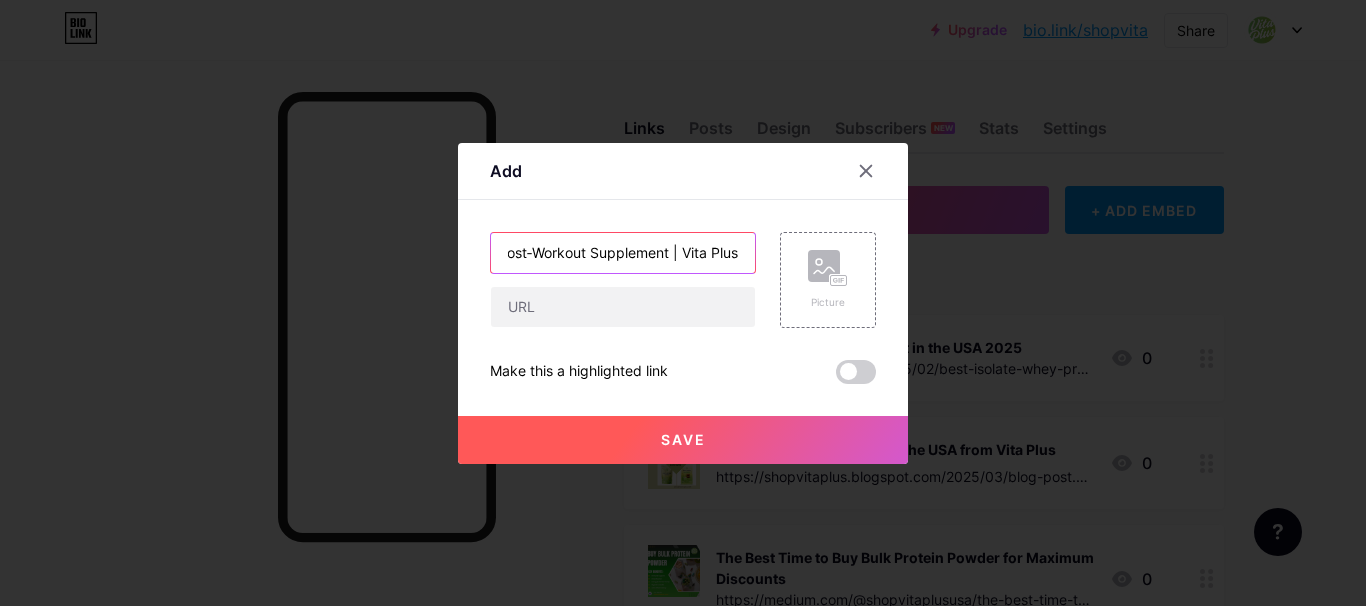 scroll, scrollTop: 0, scrollLeft: 0, axis: both 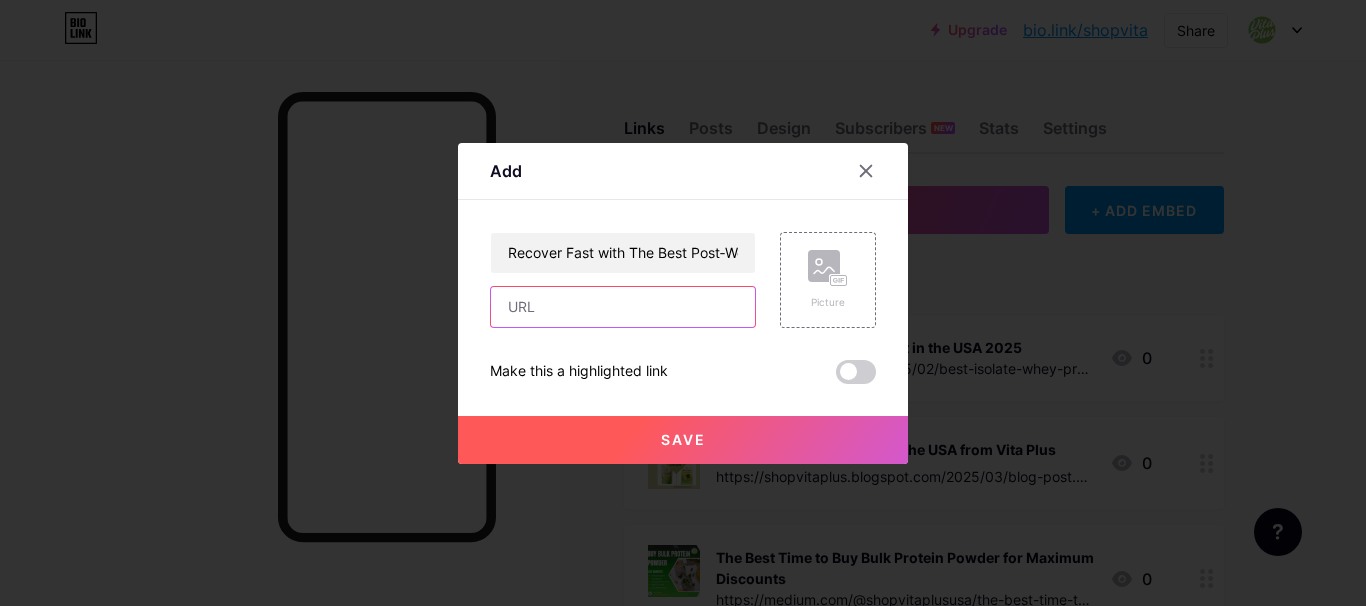 click at bounding box center [623, 307] 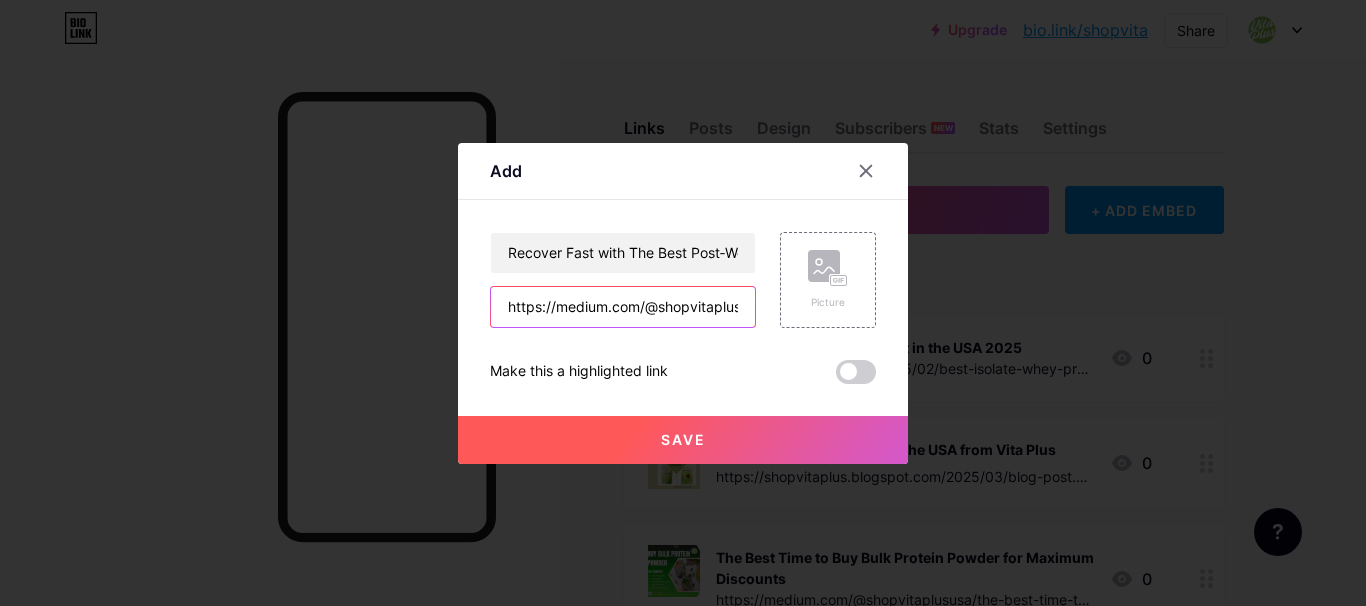 scroll, scrollTop: 0, scrollLeft: 557, axis: horizontal 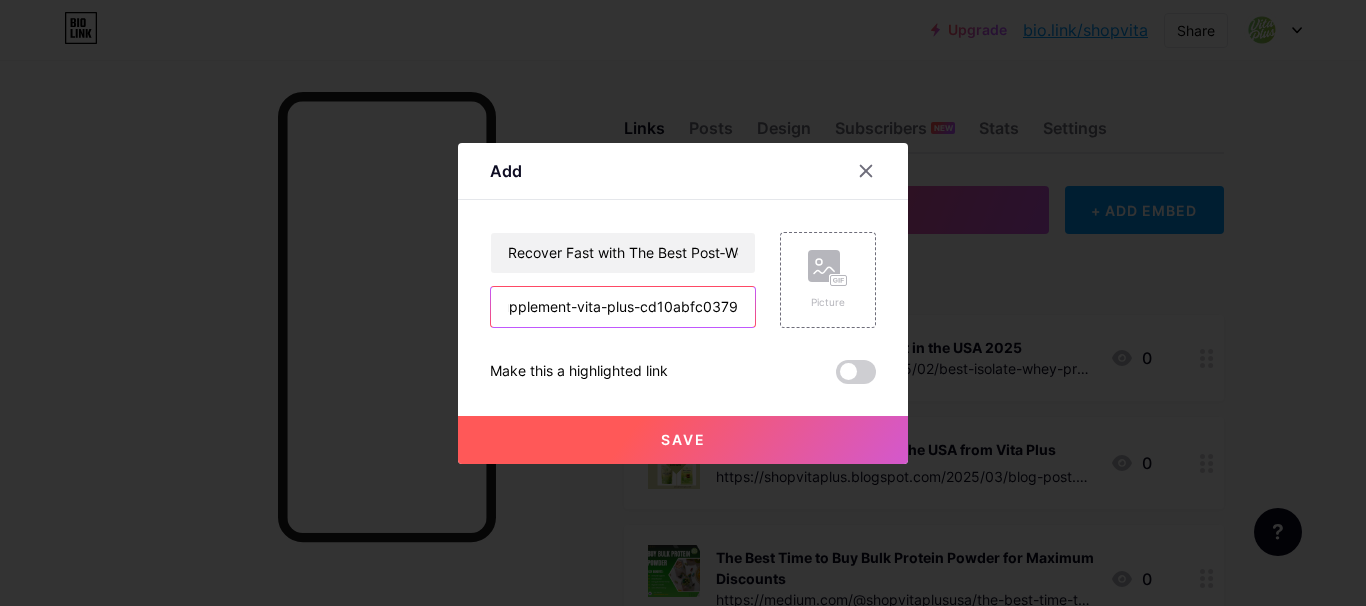 type on "https://medium.com/@shopvitaplususa/recover-fast-with-the-best-post-workout-supplement-vita-plus-cd10abfc0379" 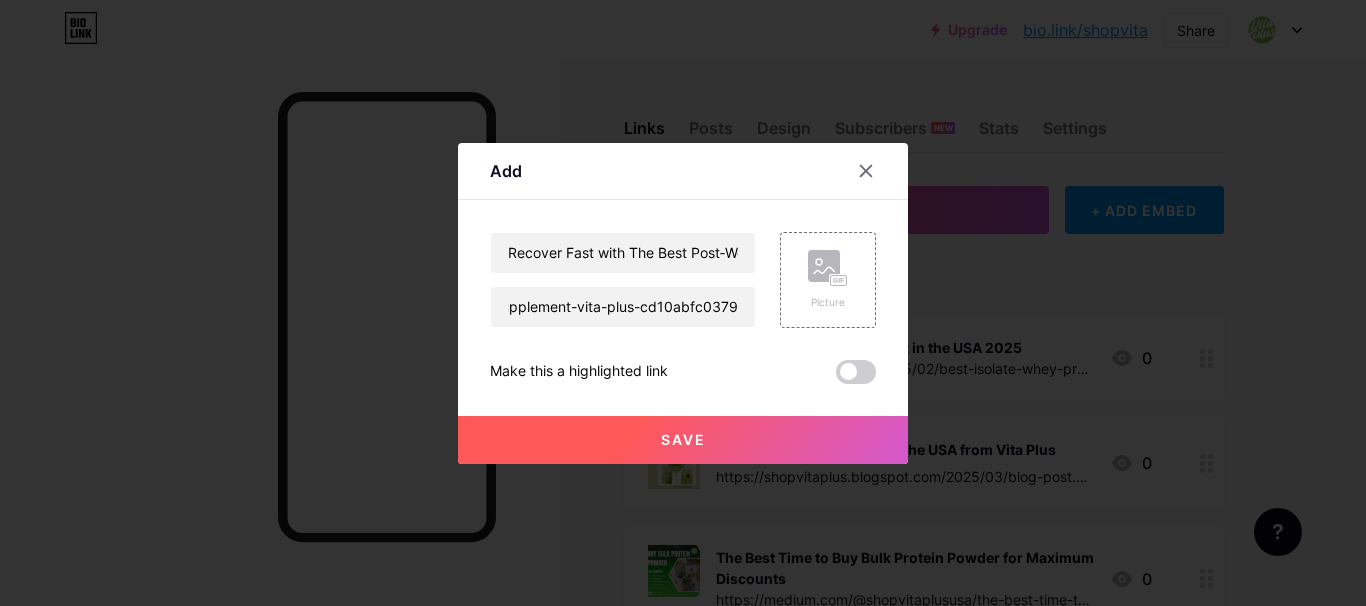 scroll, scrollTop: 0, scrollLeft: 0, axis: both 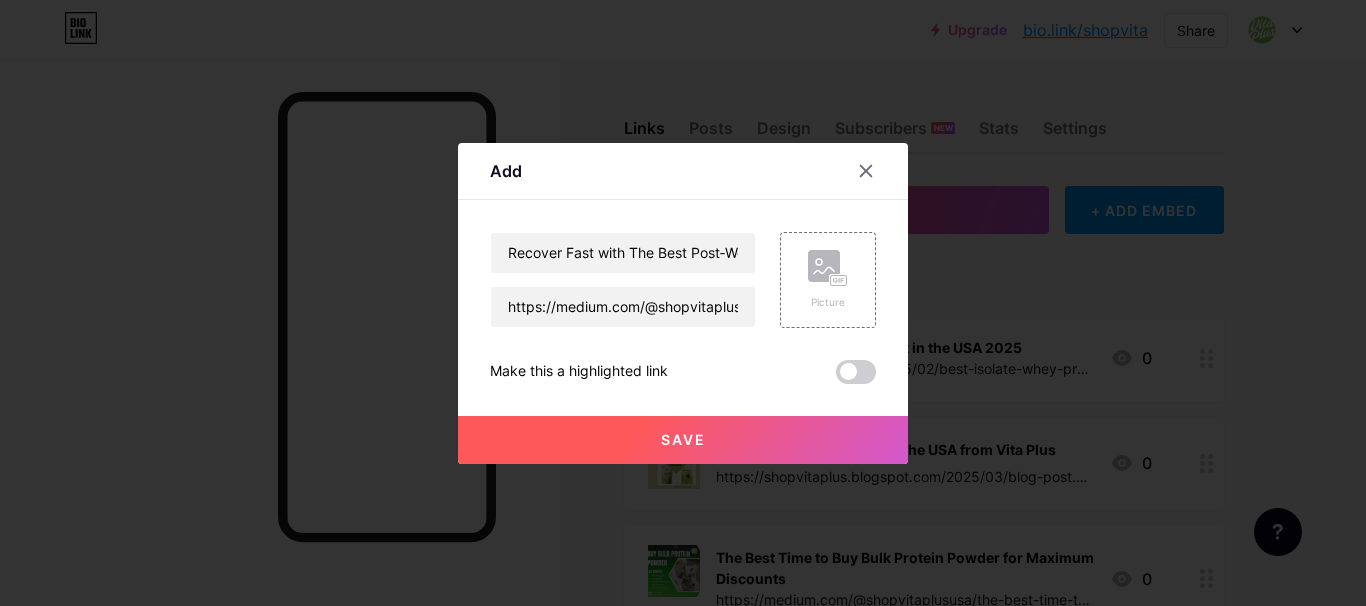 click on "Save" at bounding box center [683, 440] 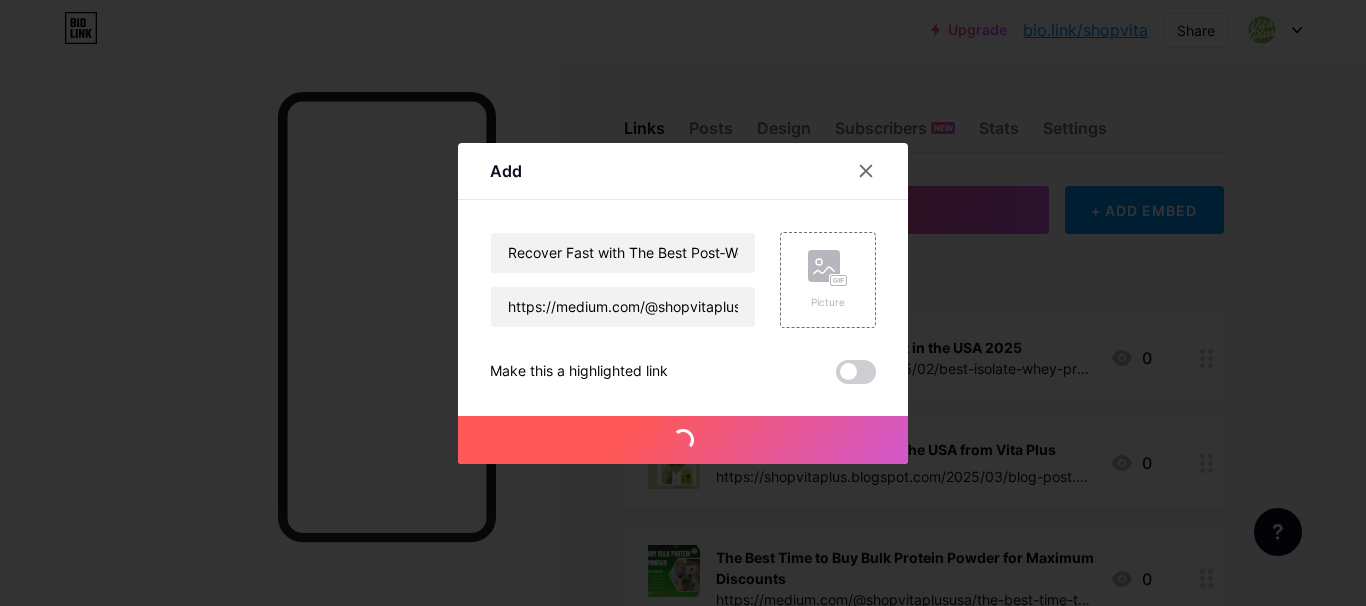 click at bounding box center (856, 372) 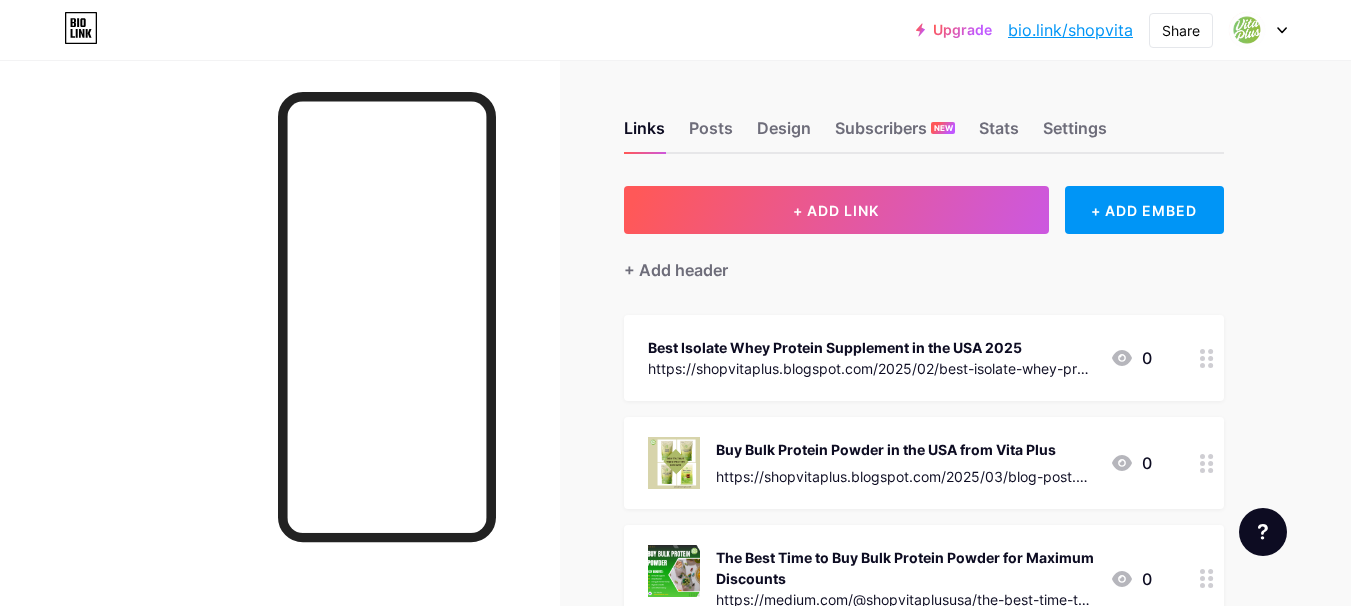 click 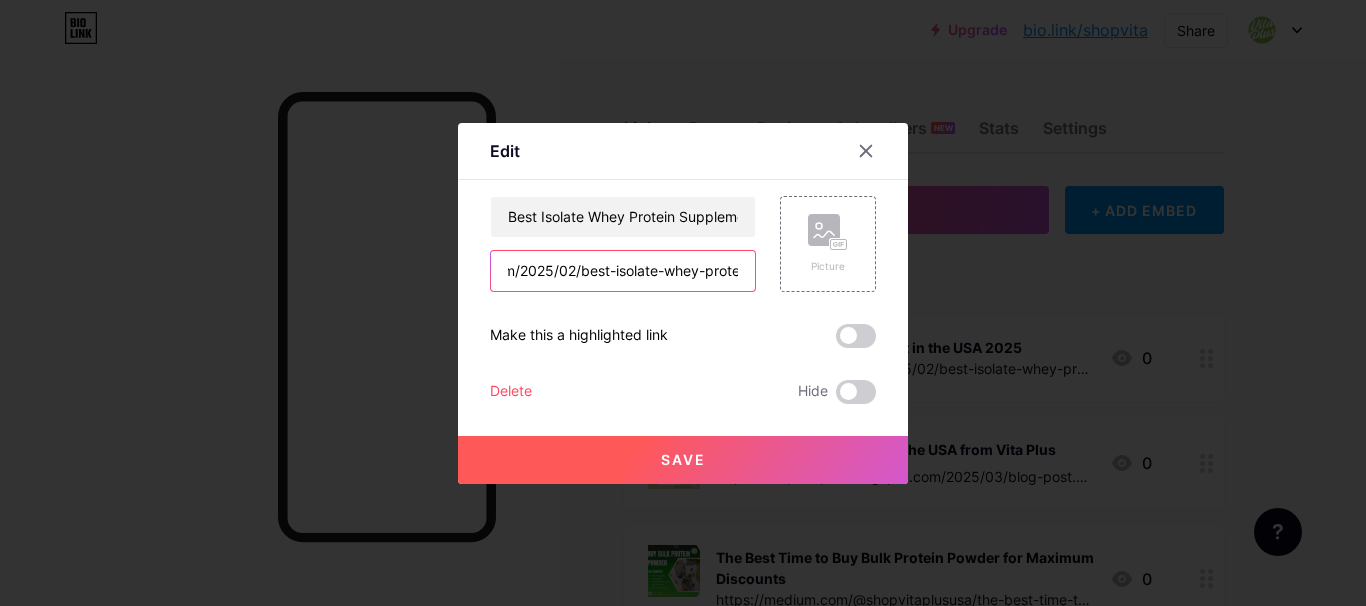scroll, scrollTop: 0, scrollLeft: 370, axis: horizontal 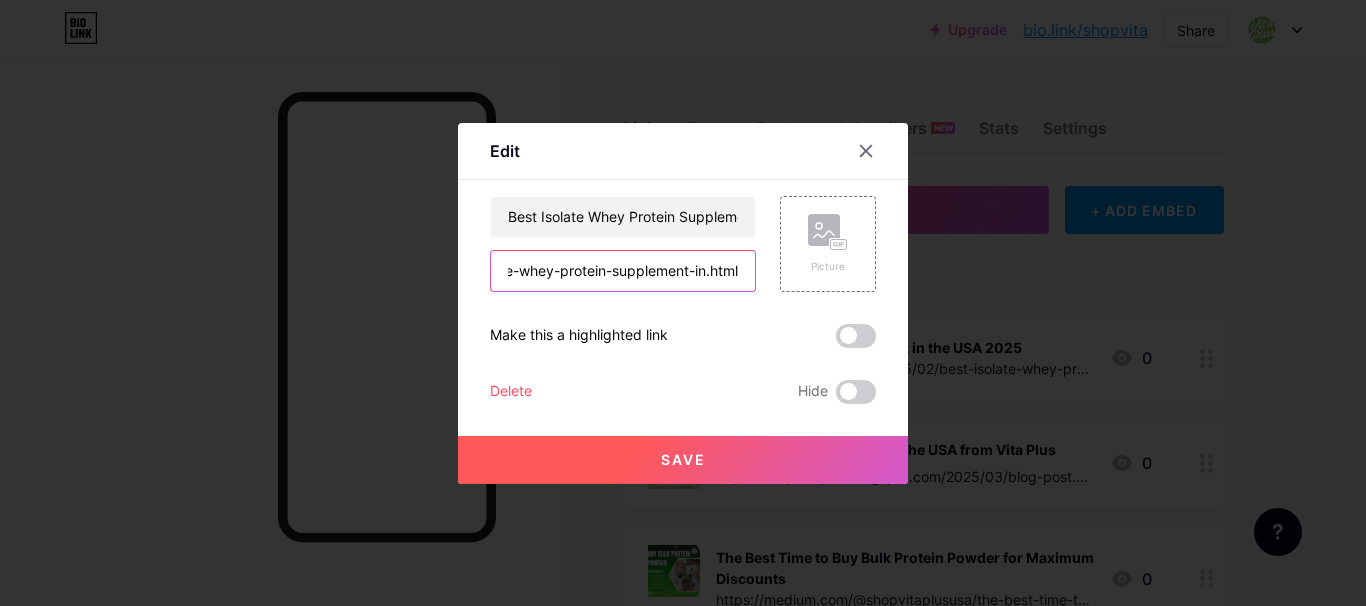 drag, startPoint x: 592, startPoint y: 270, endPoint x: 771, endPoint y: 293, distance: 180.4716 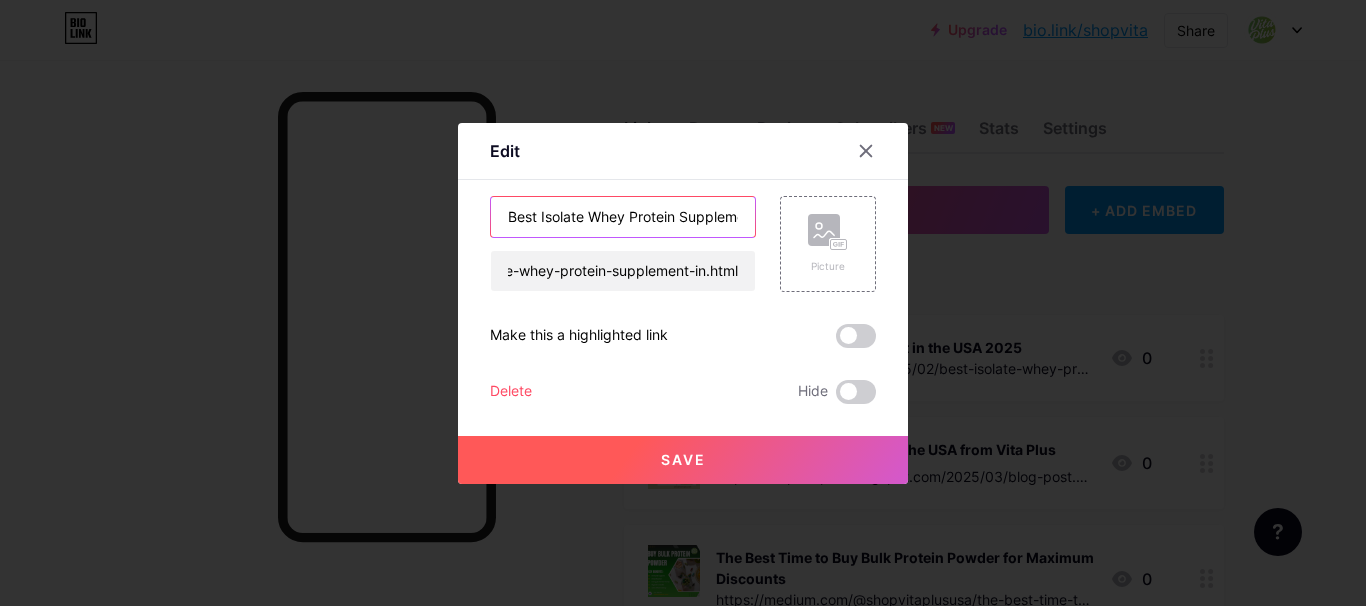 scroll, scrollTop: 0, scrollLeft: 0, axis: both 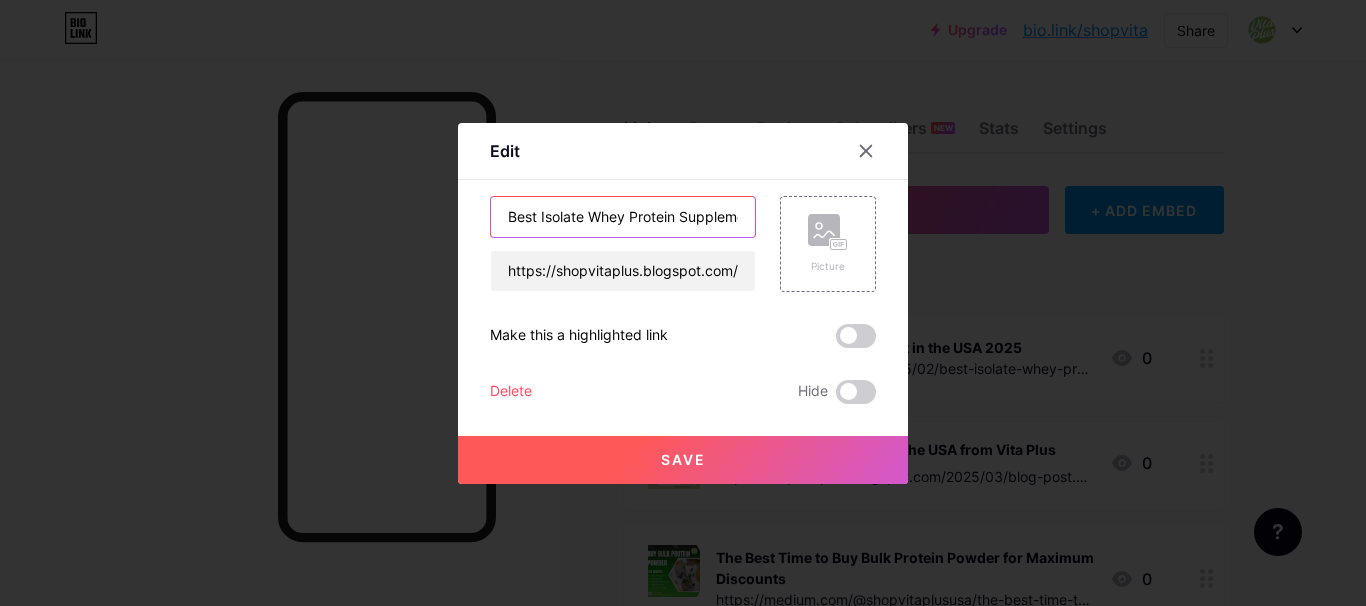 click on "Best Isolate Whey Protein Supplement in the USA 2025" at bounding box center (623, 217) 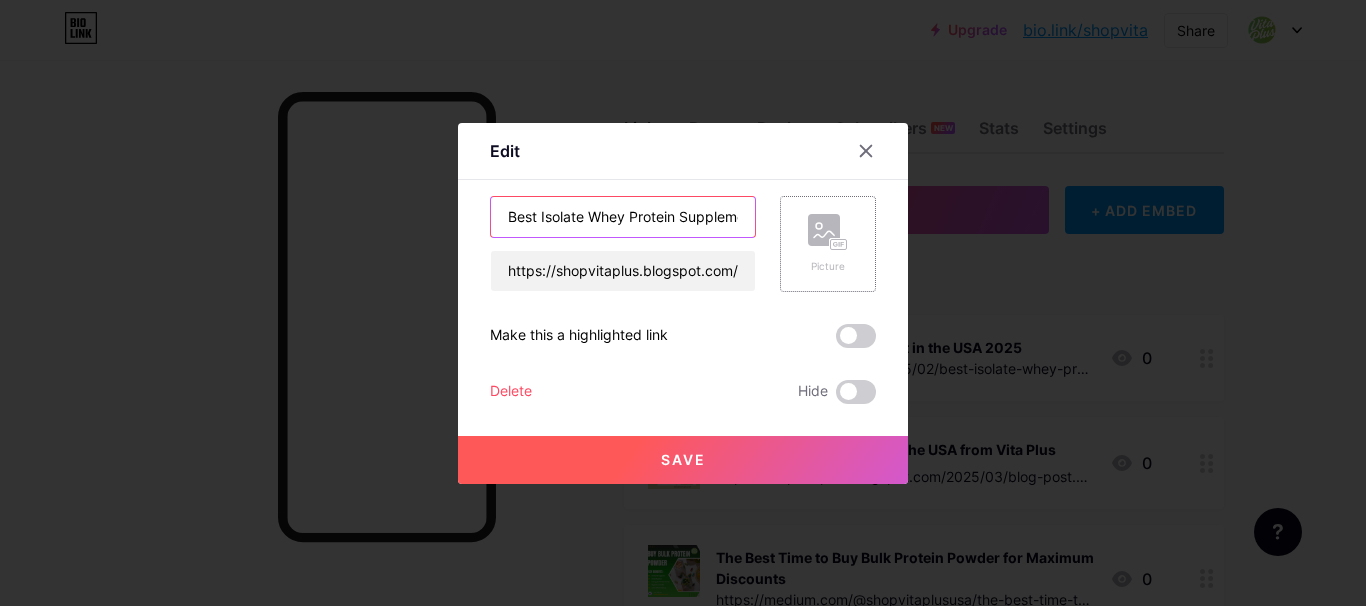 scroll, scrollTop: 0, scrollLeft: 134, axis: horizontal 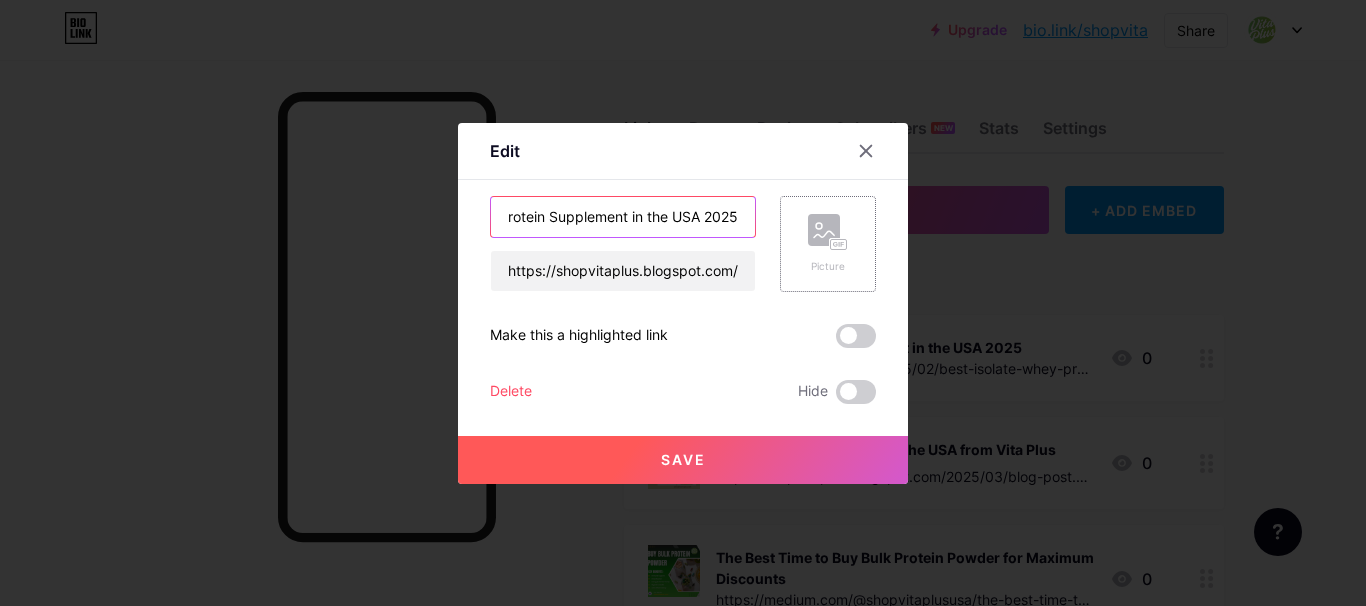 drag, startPoint x: 621, startPoint y: 212, endPoint x: 809, endPoint y: 228, distance: 188.67963 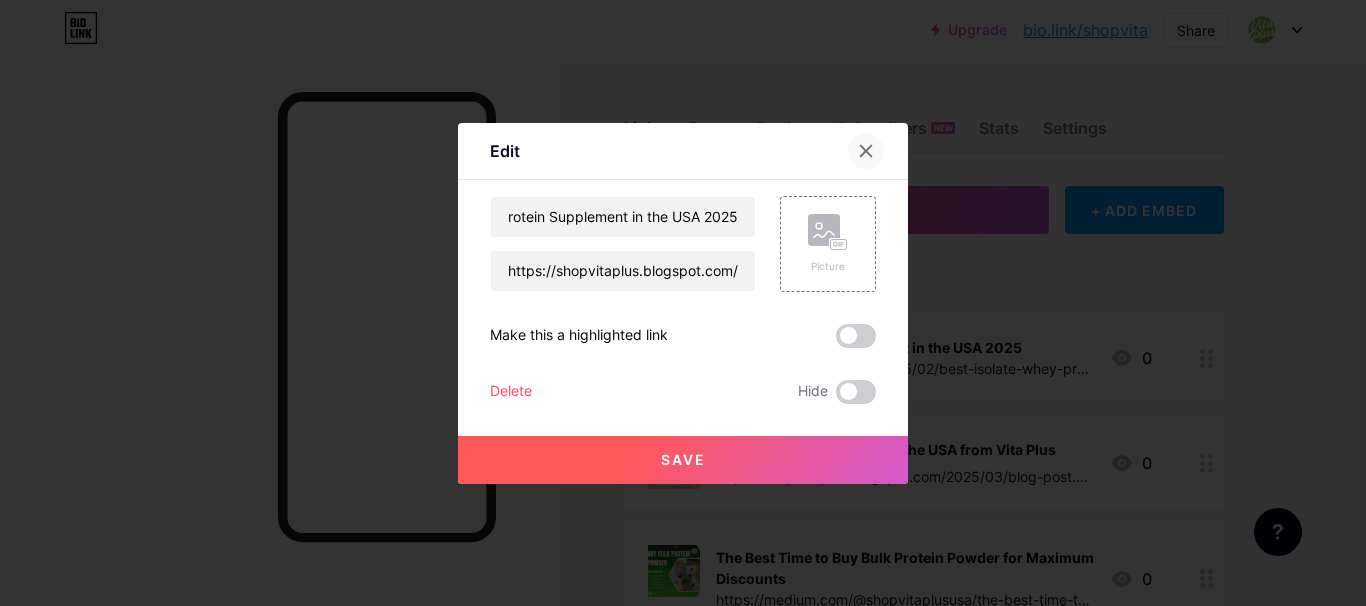 scroll, scrollTop: 0, scrollLeft: 0, axis: both 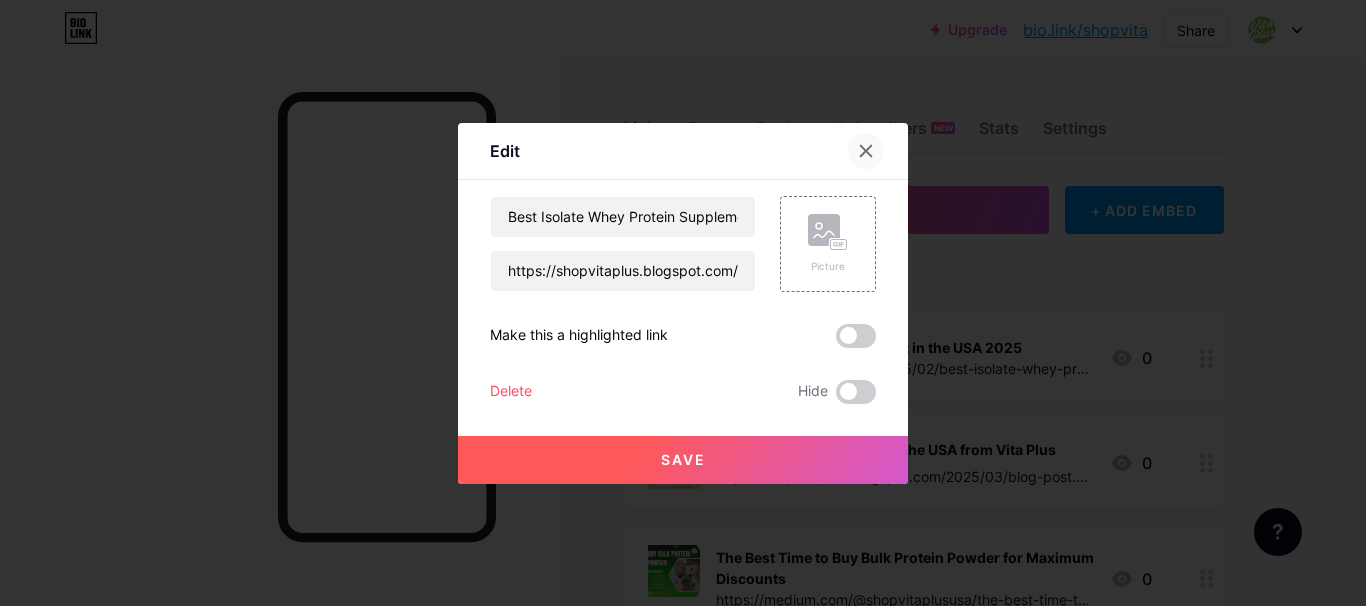 click at bounding box center [866, 151] 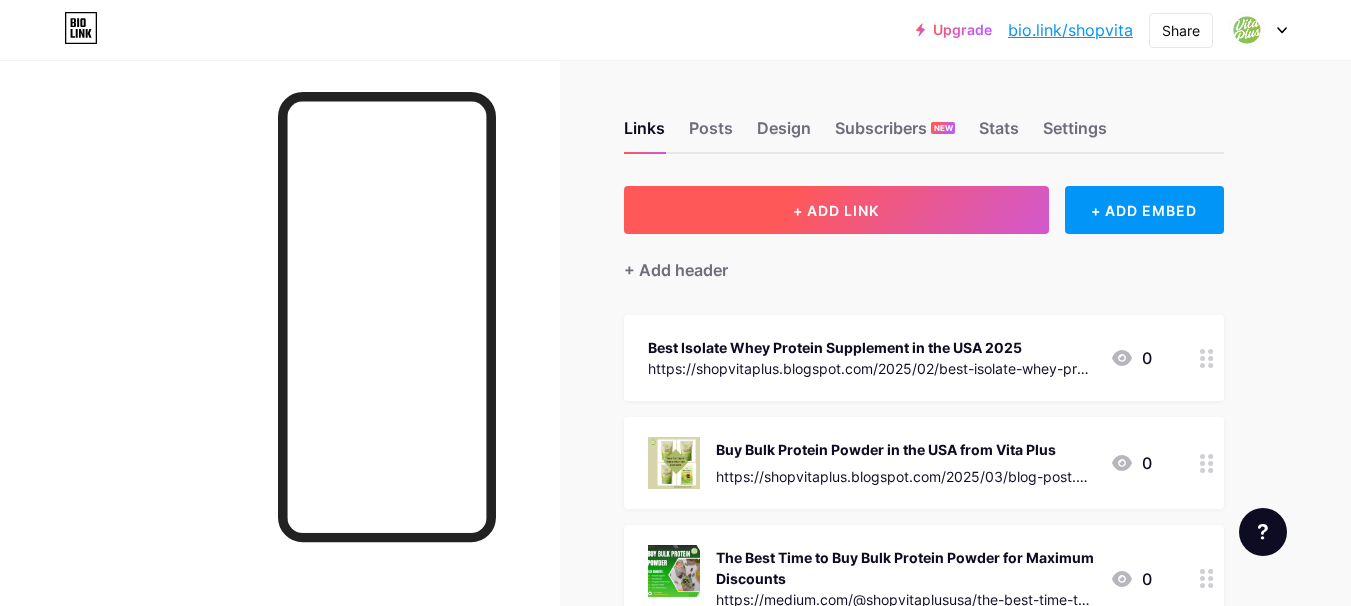 click on "+ ADD LINK" at bounding box center [836, 210] 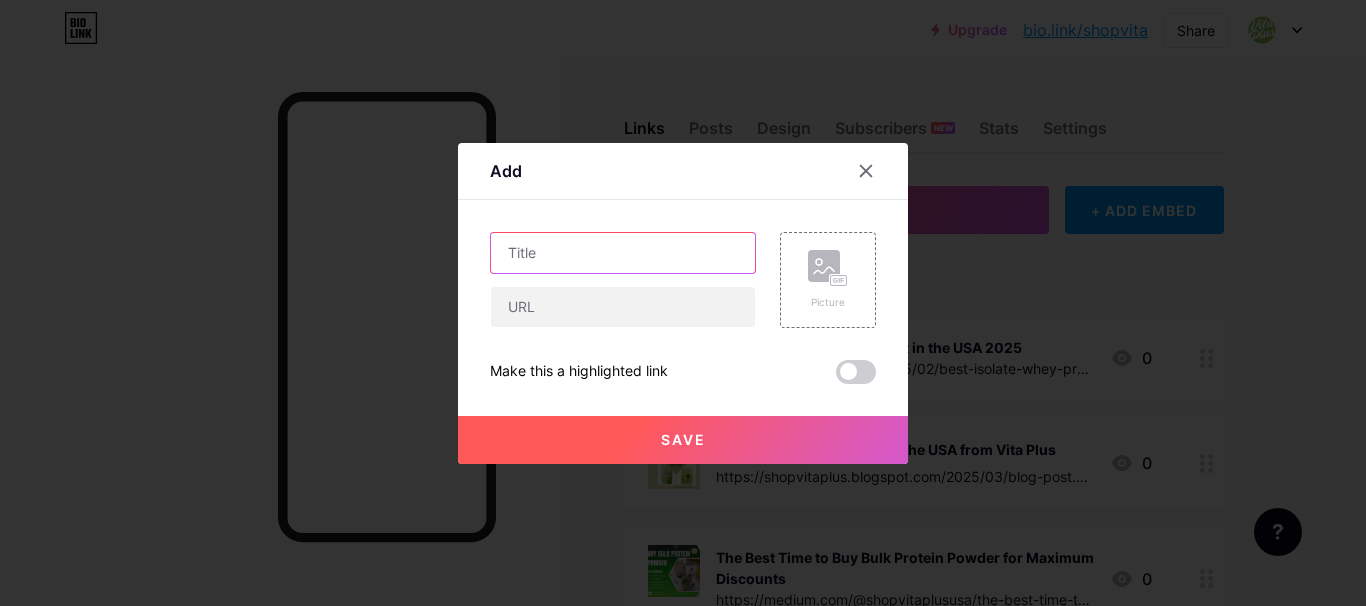 click at bounding box center (623, 253) 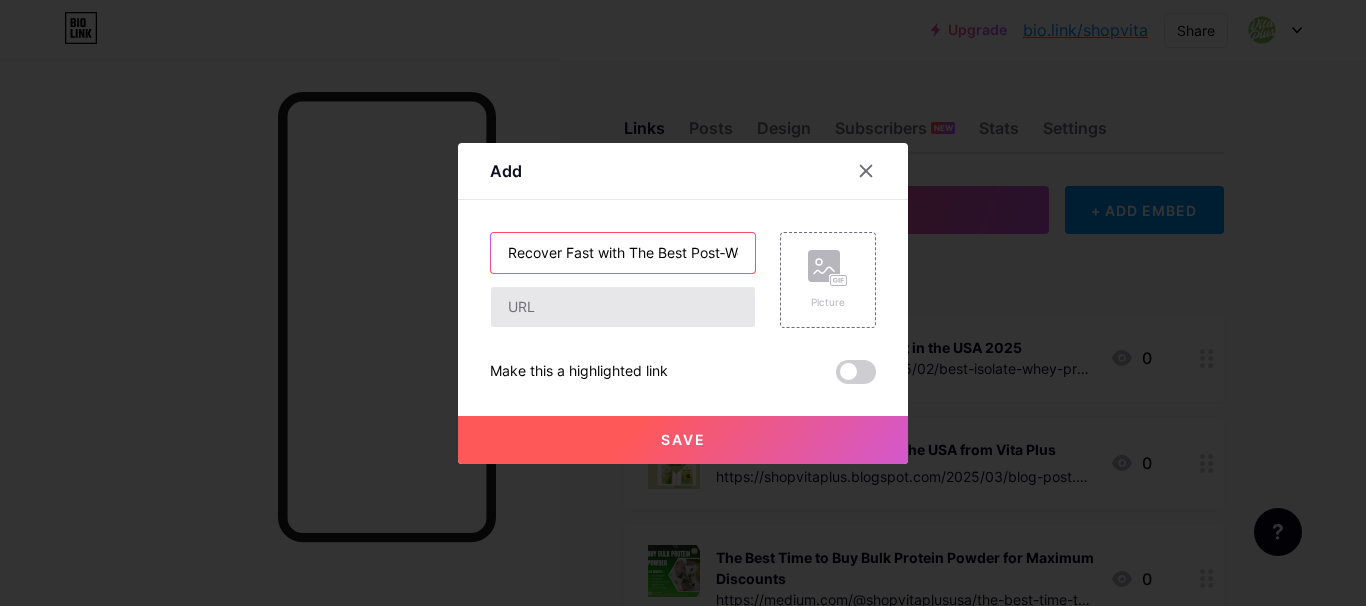 scroll, scrollTop: 0, scrollLeft: 198, axis: horizontal 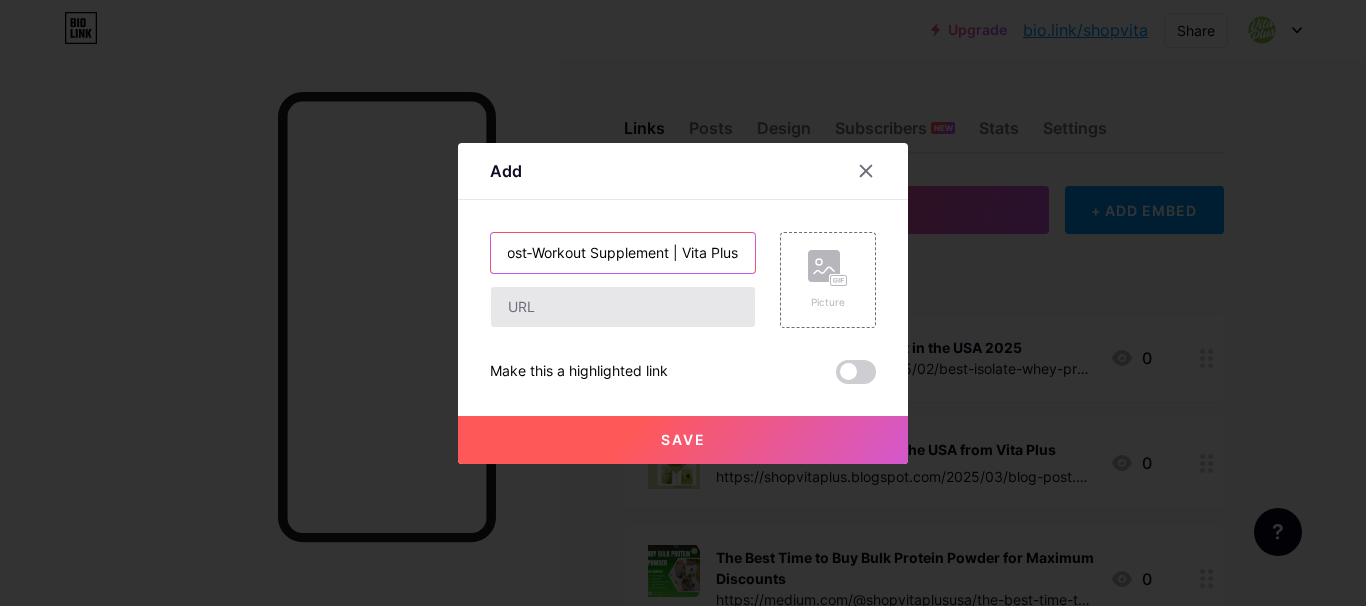 type on "Recover Fast with The Best Post‑Workout Supplement | Vita Plus" 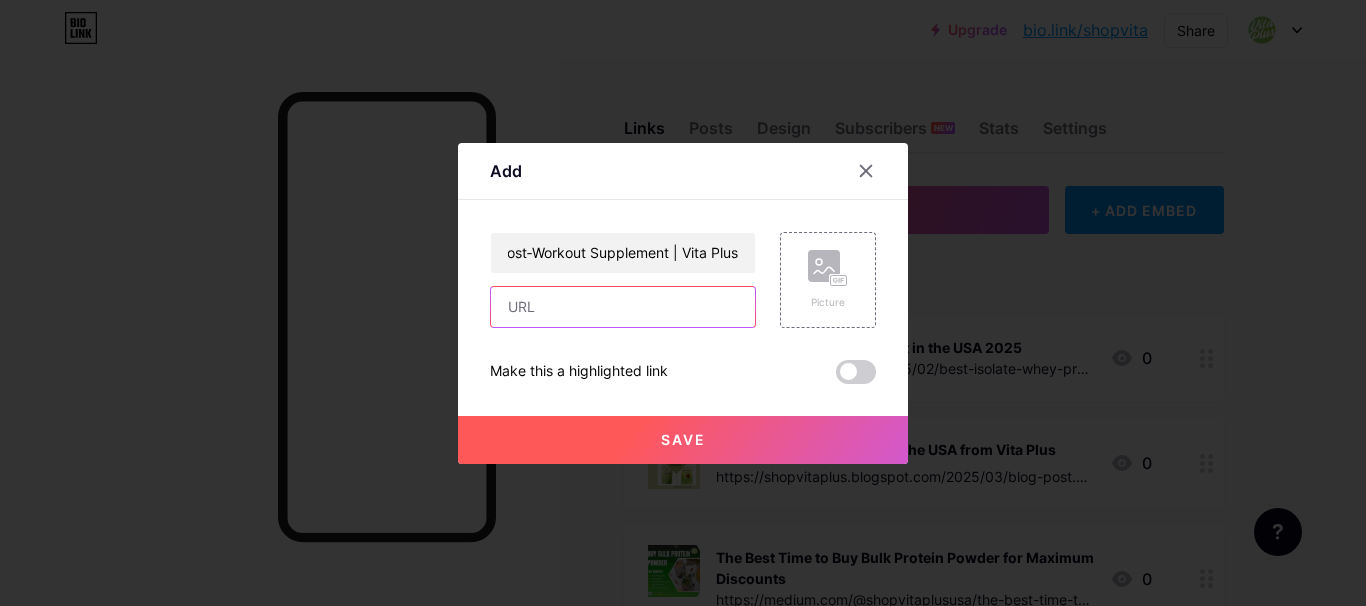 click at bounding box center [623, 307] 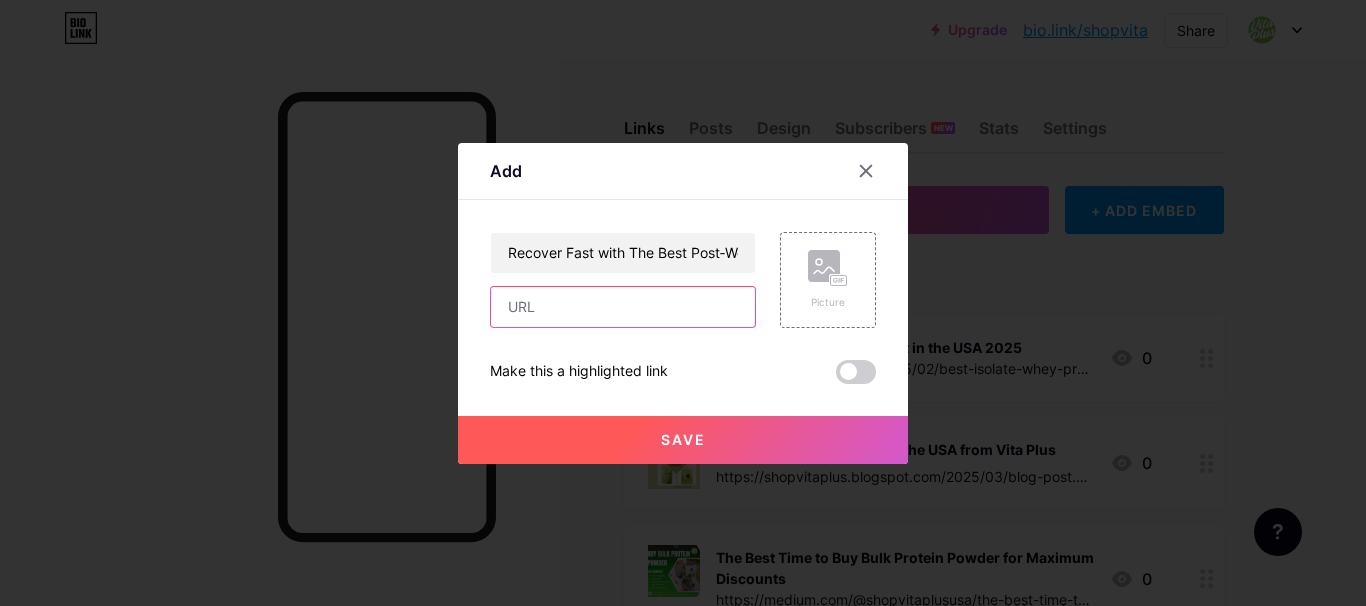 paste on "https://medium.com/@shopvitaplususa/recover-fast-with-the-best-post-workout-supplement-vita-plus-cd10abfc0379" 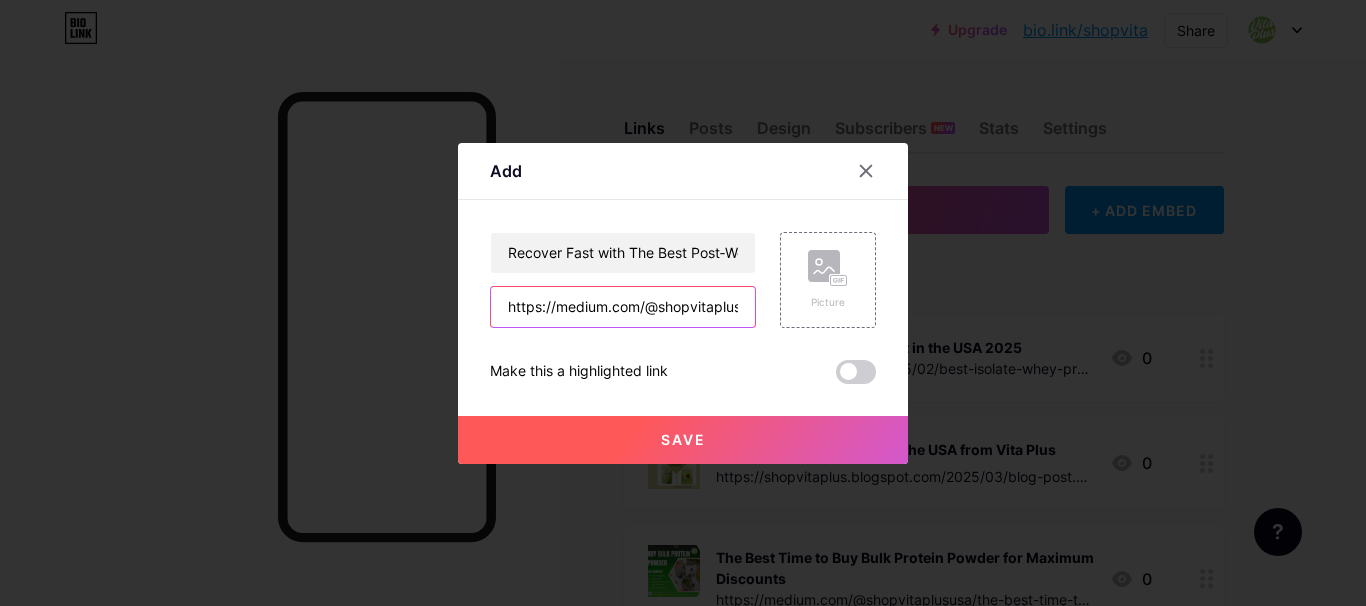scroll, scrollTop: 0, scrollLeft: 557, axis: horizontal 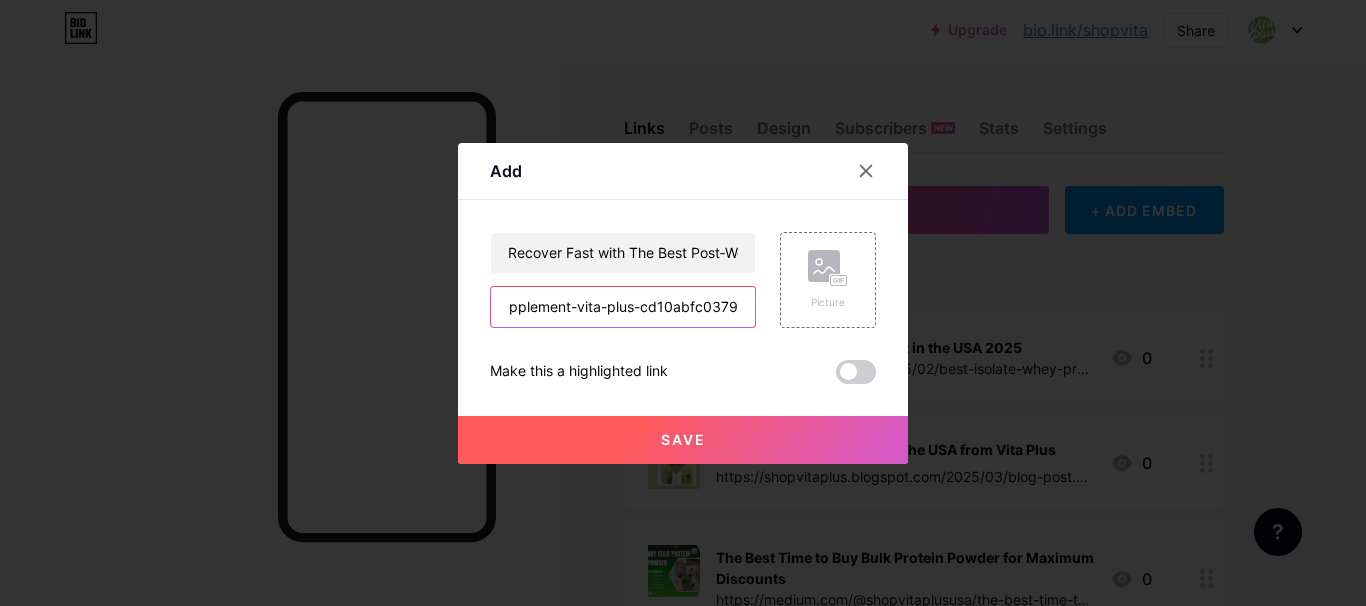 type on "https://medium.com/@shopvitaplususa/recover-fast-with-the-best-post-workout-supplement-vita-plus-cd10abfc0379" 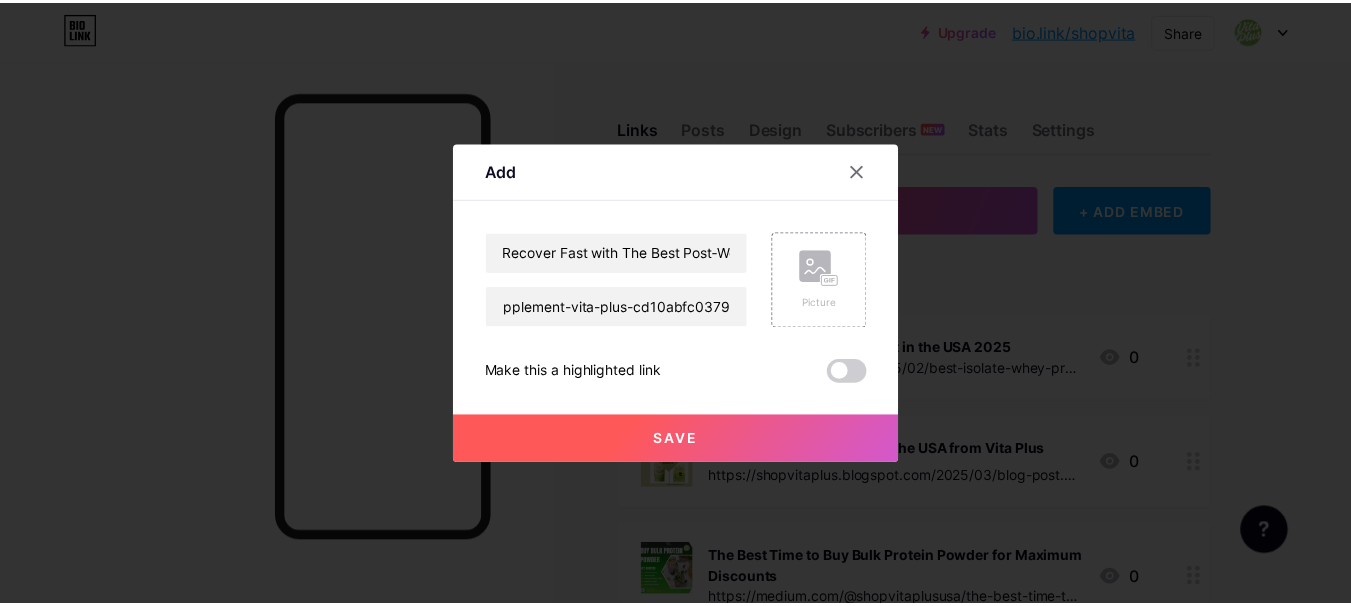 scroll, scrollTop: 0, scrollLeft: 0, axis: both 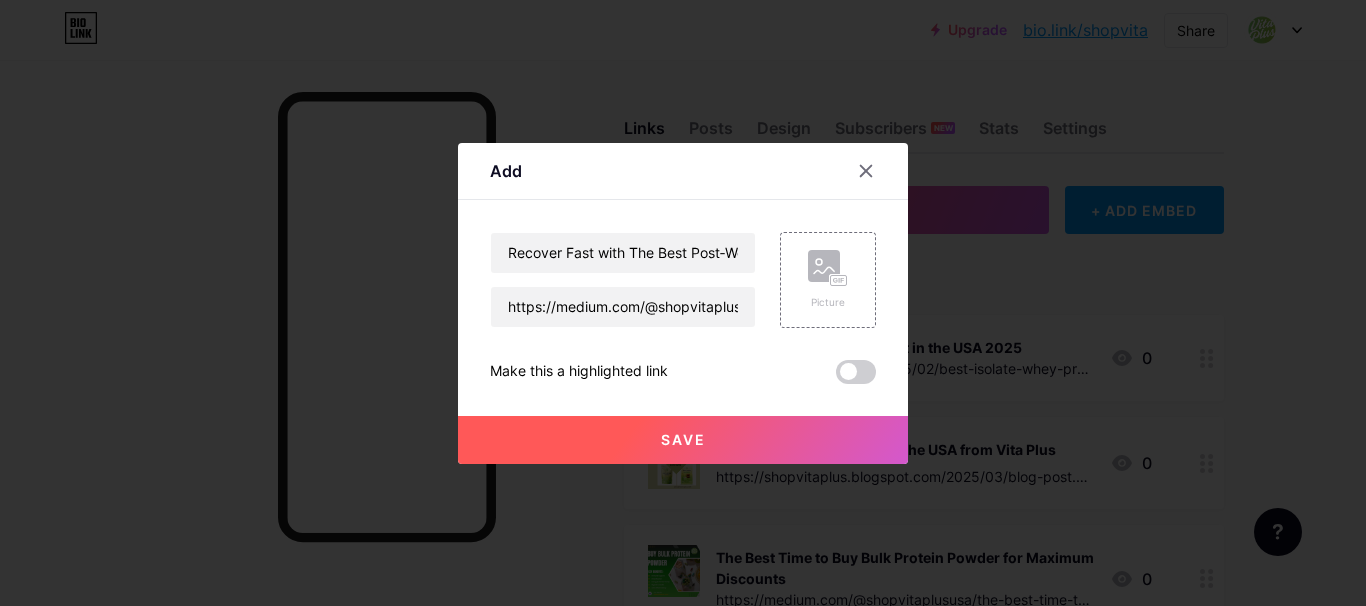 click at bounding box center (856, 372) 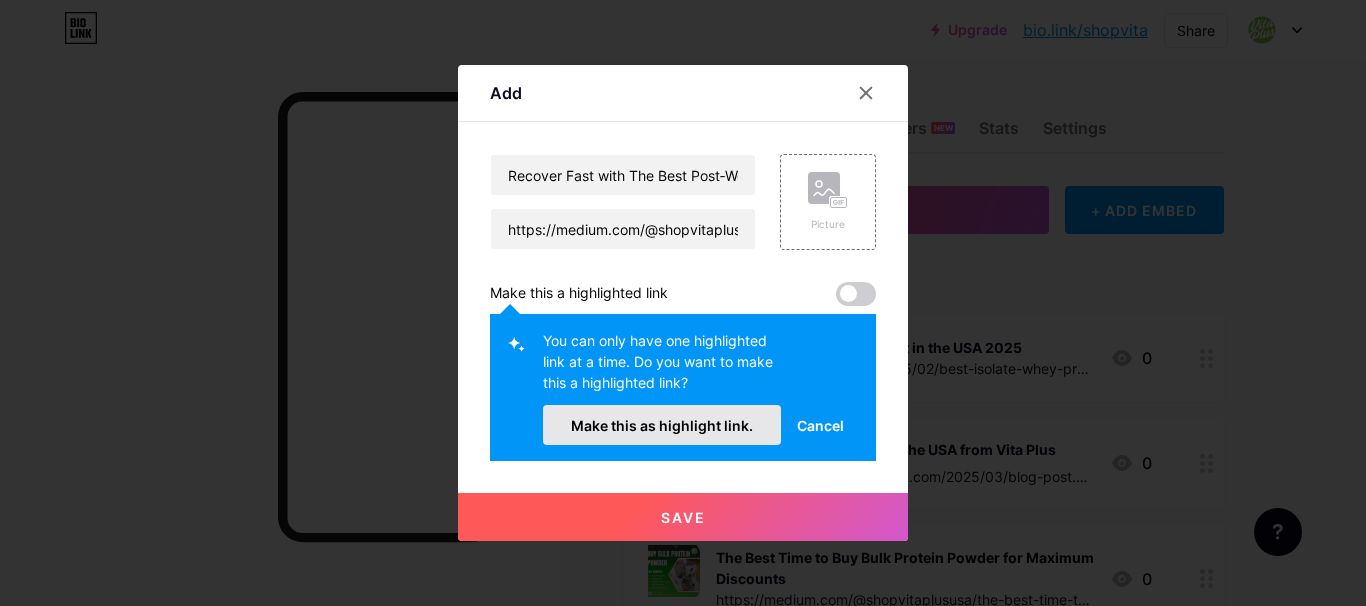 click on "Make this as highlight link." at bounding box center (662, 425) 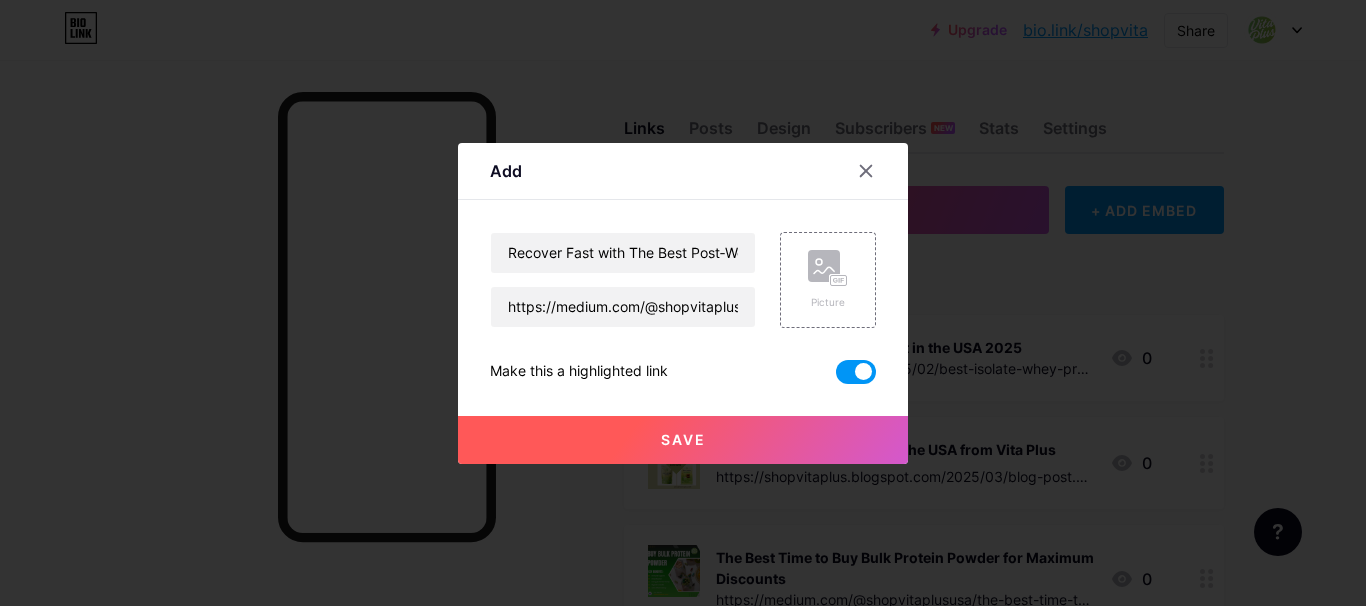 click on "Save" at bounding box center (683, 439) 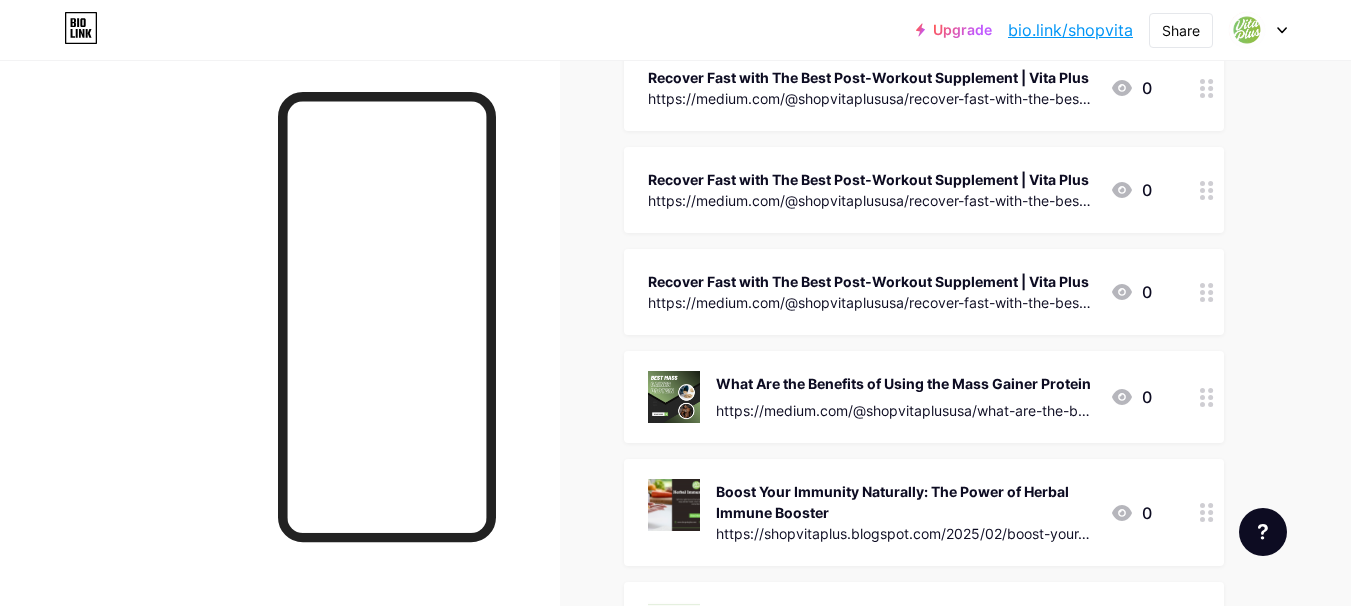 scroll, scrollTop: 1200, scrollLeft: 0, axis: vertical 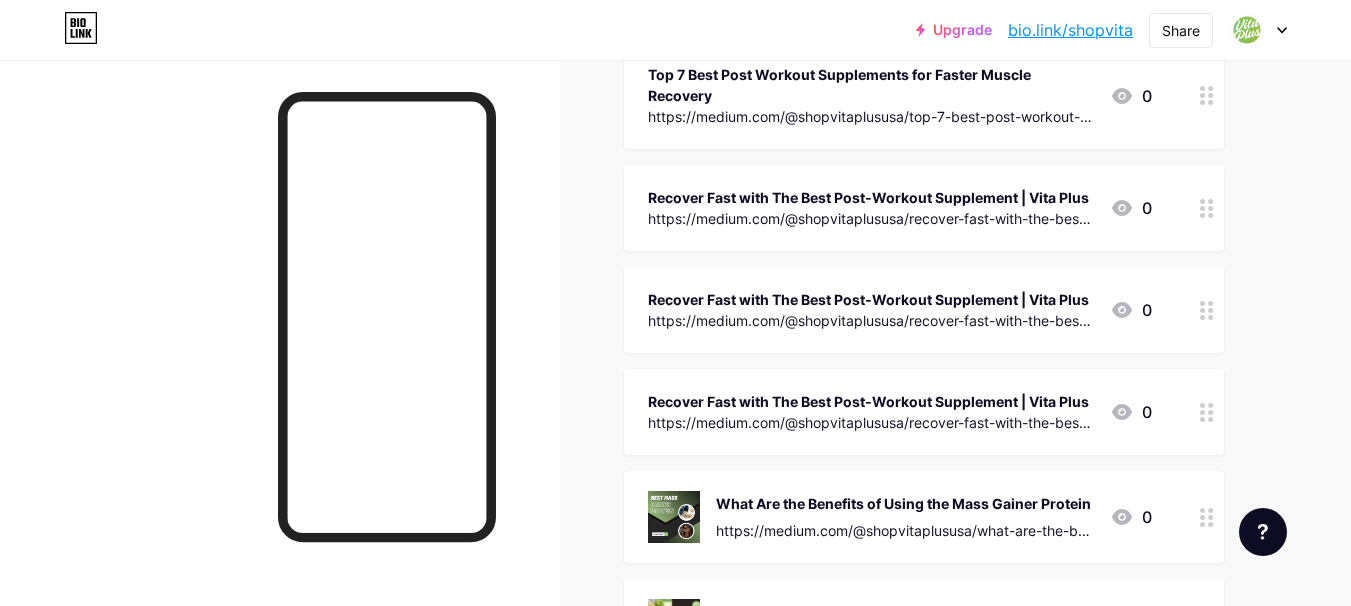 click 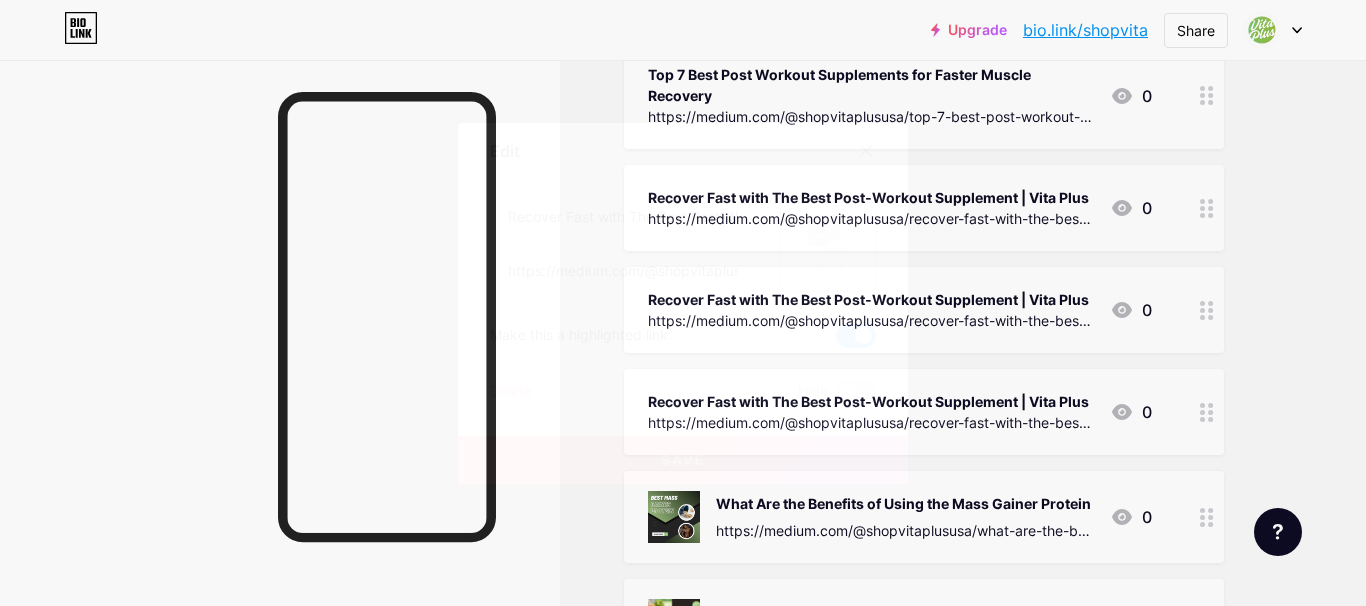 click on "Delete" at bounding box center [511, 392] 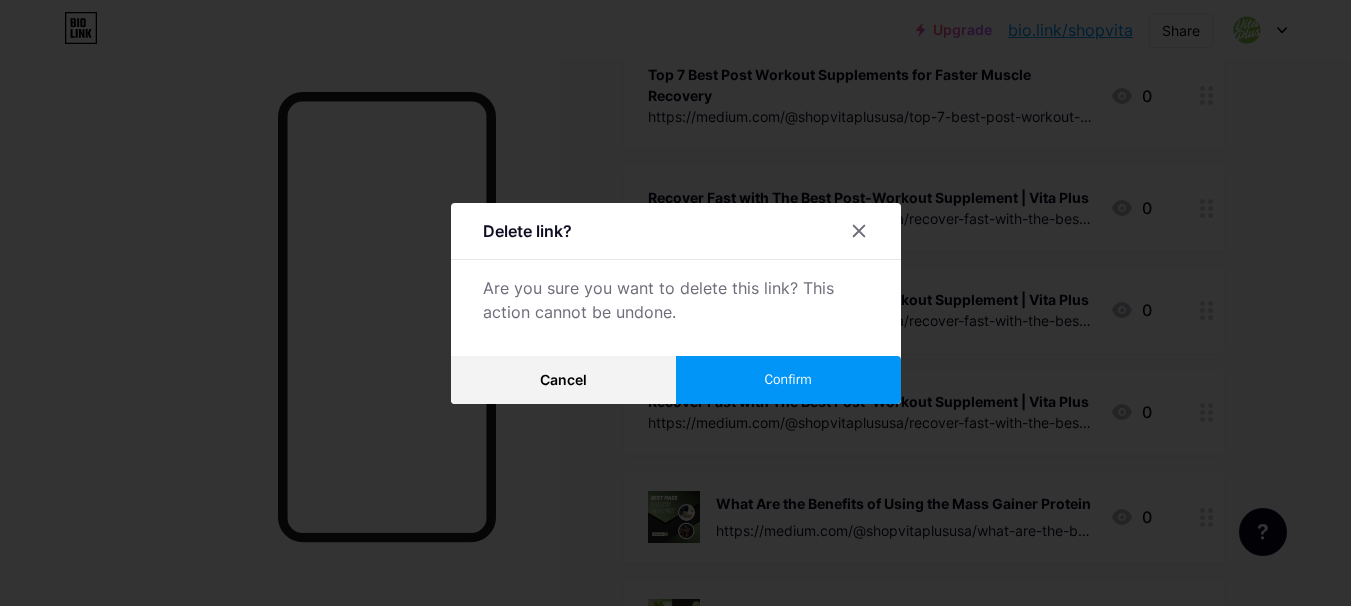 click on "Confirm" at bounding box center (788, 380) 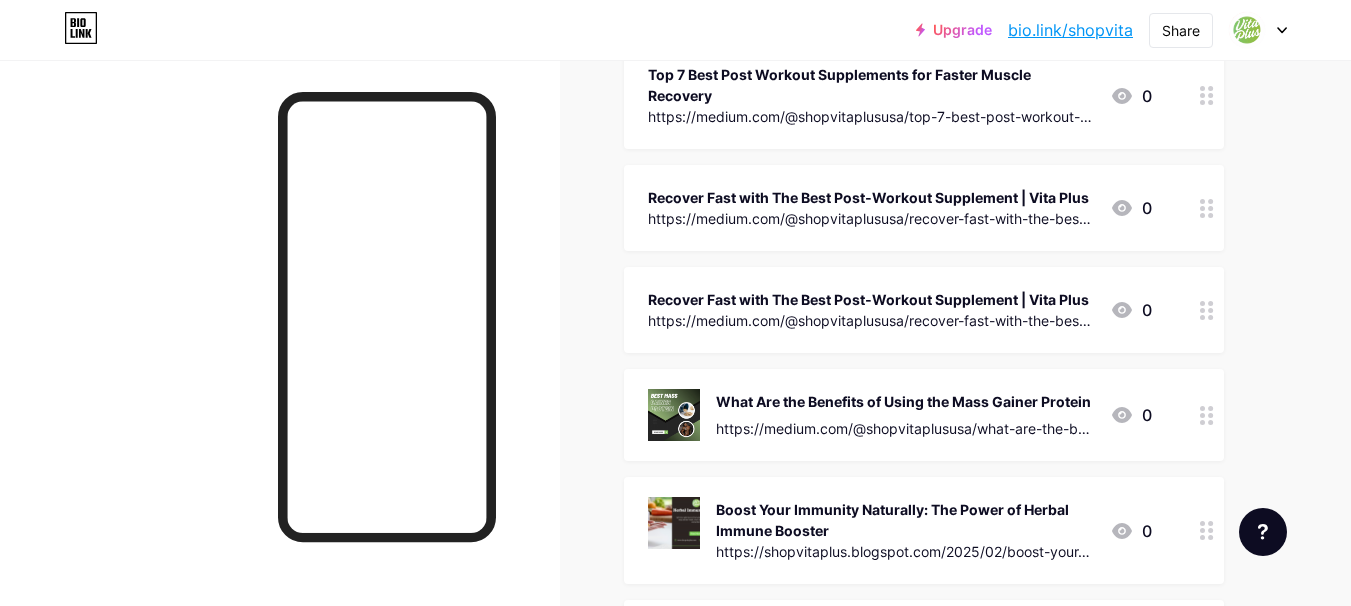 click 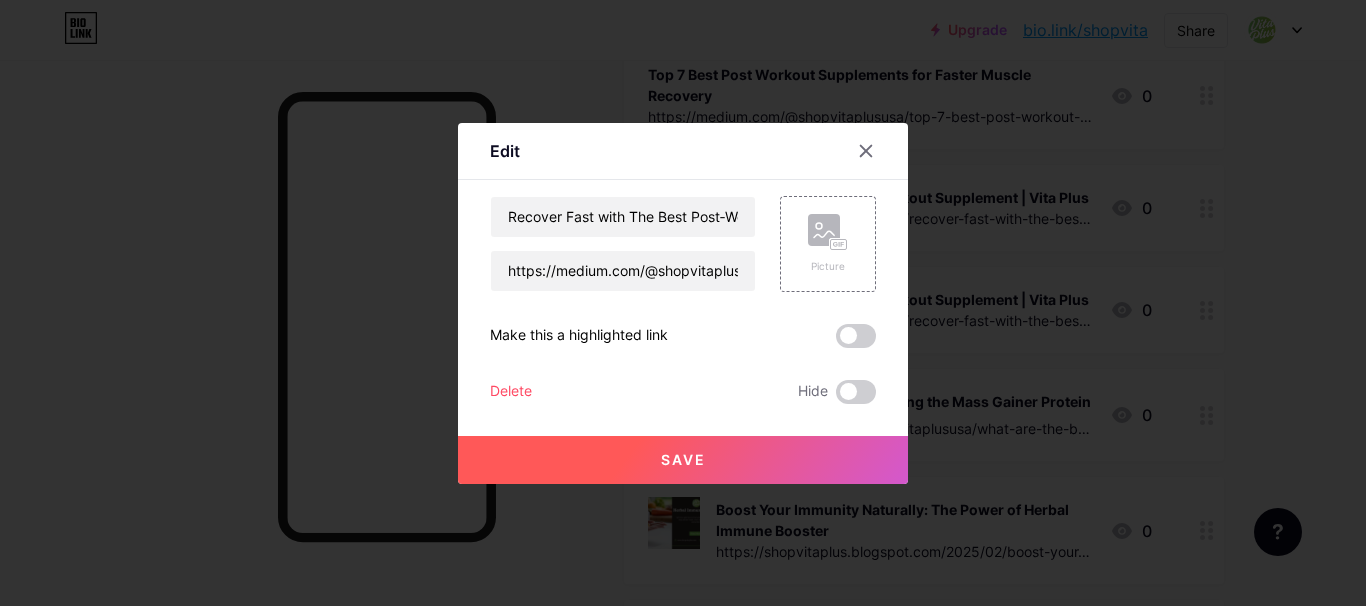 click on "Delete" at bounding box center [511, 392] 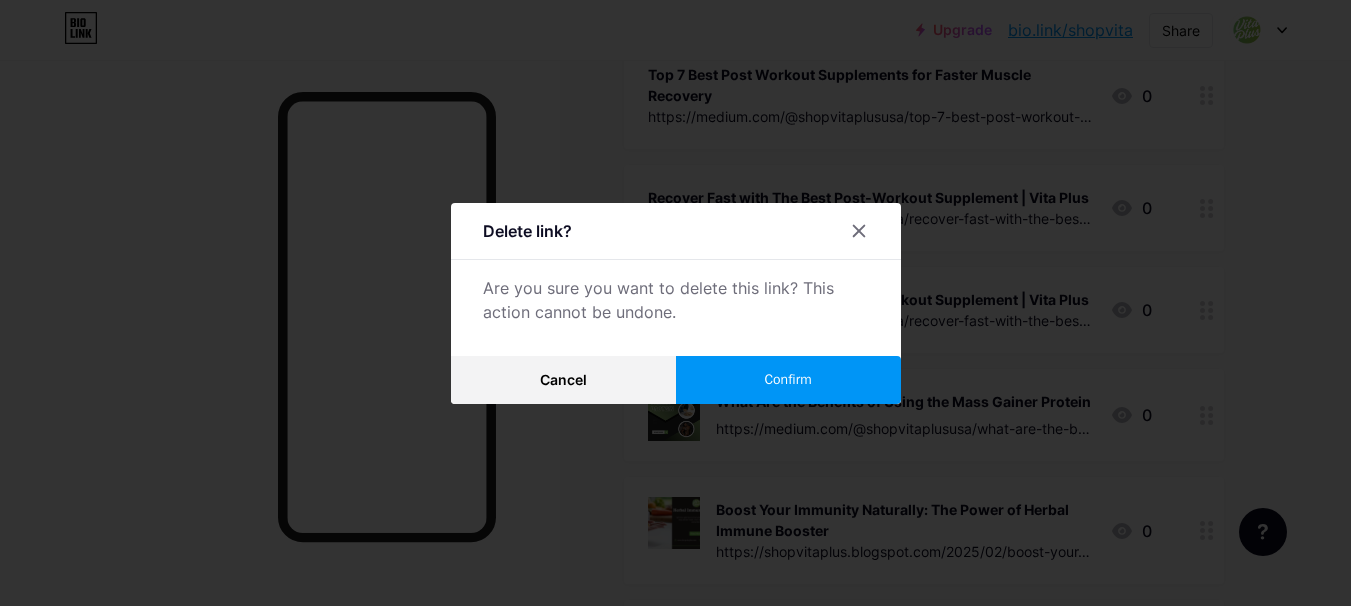 click on "Confirm" at bounding box center [788, 380] 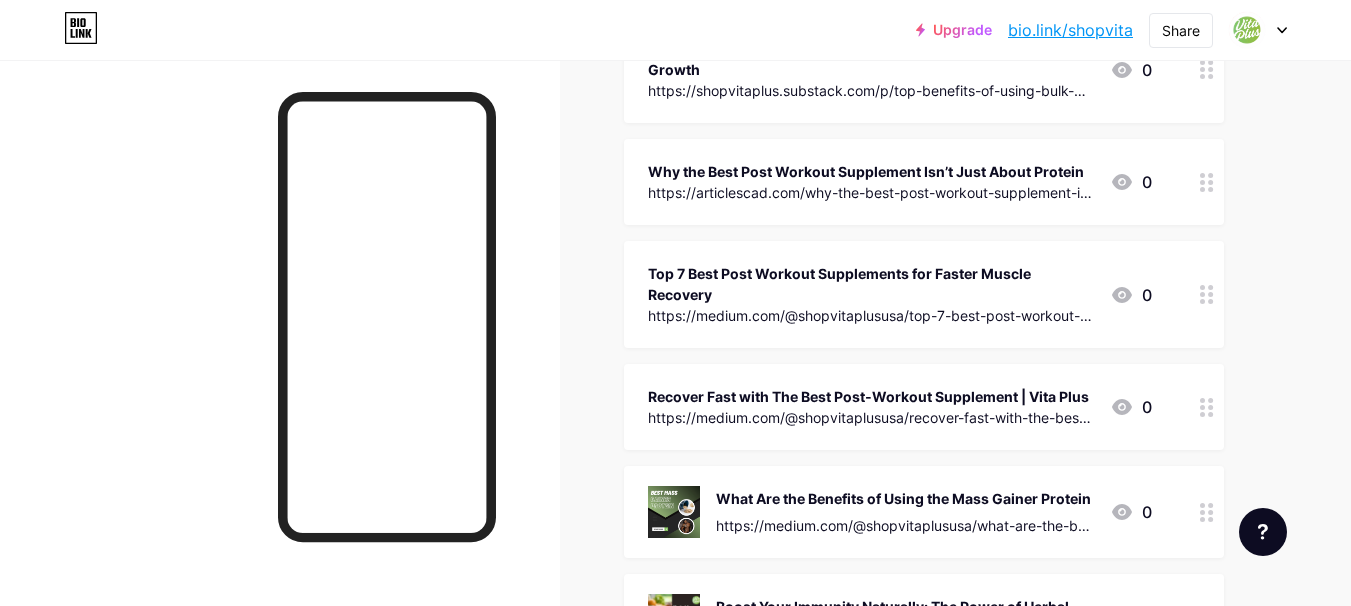 scroll, scrollTop: 960, scrollLeft: 0, axis: vertical 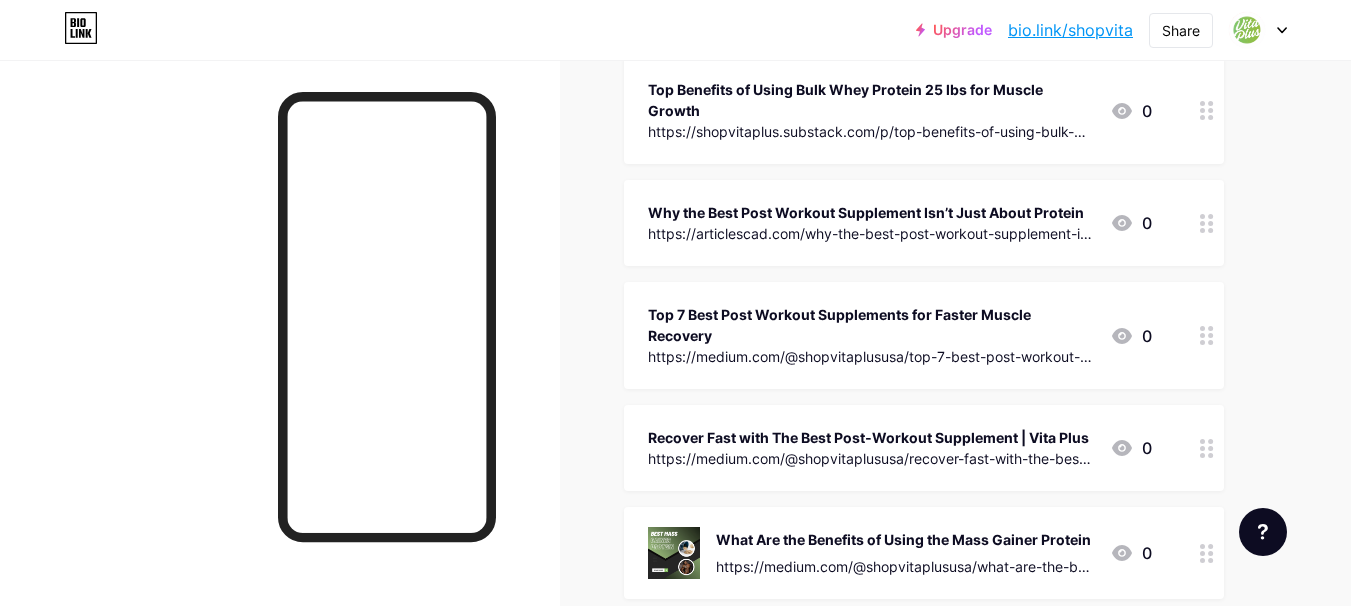 click 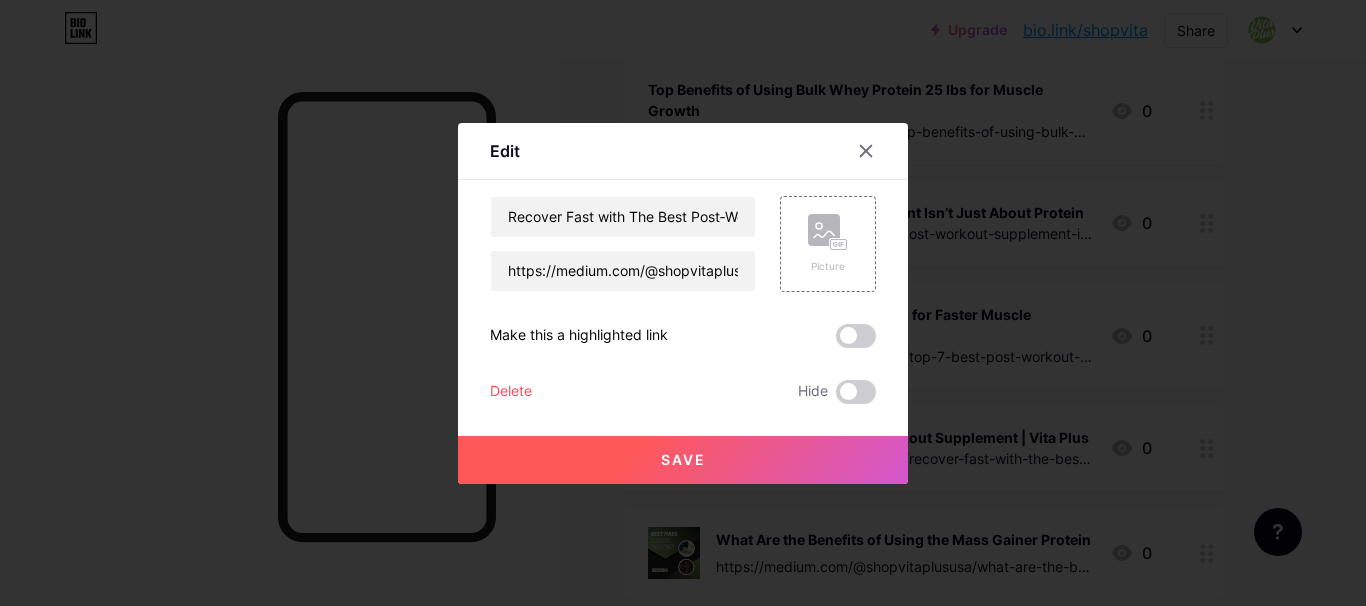 click at bounding box center (856, 336) 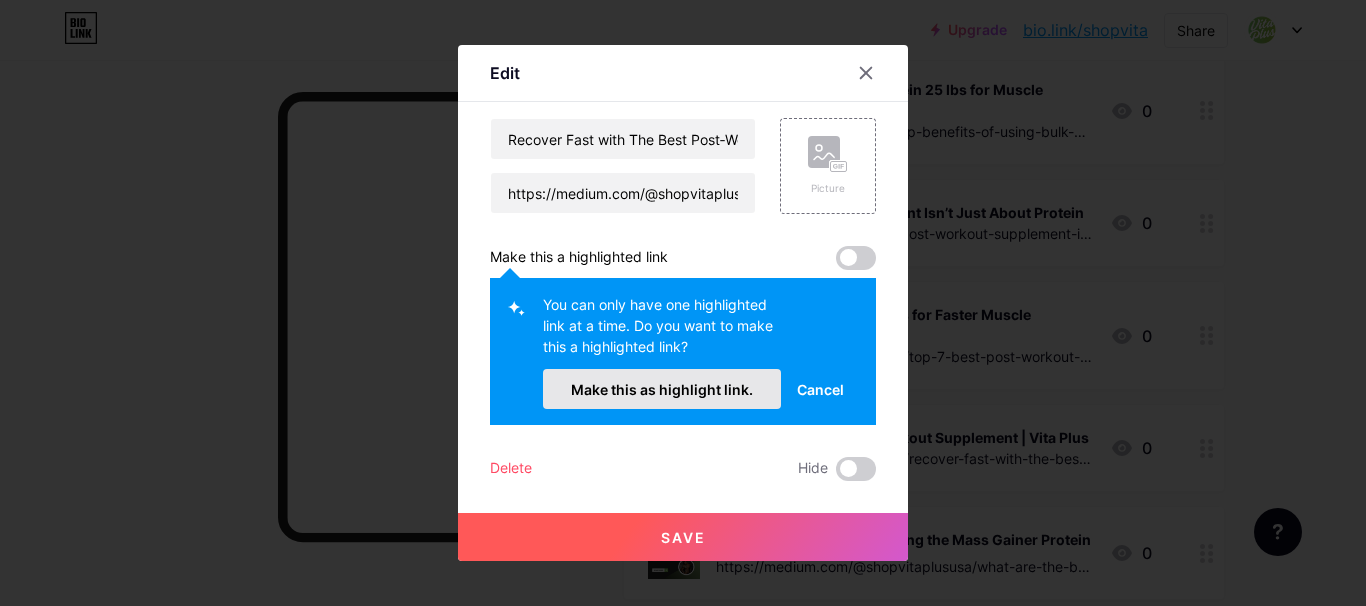click on "Make this as highlight link." at bounding box center (662, 389) 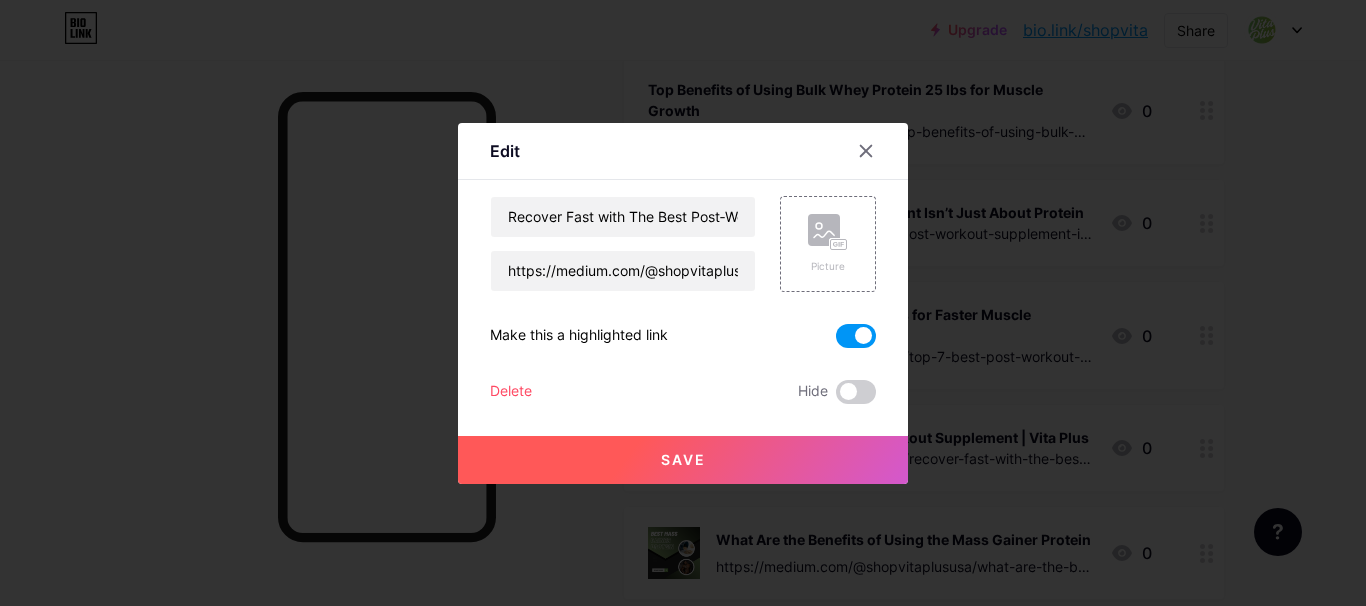 click on "Save" at bounding box center (683, 460) 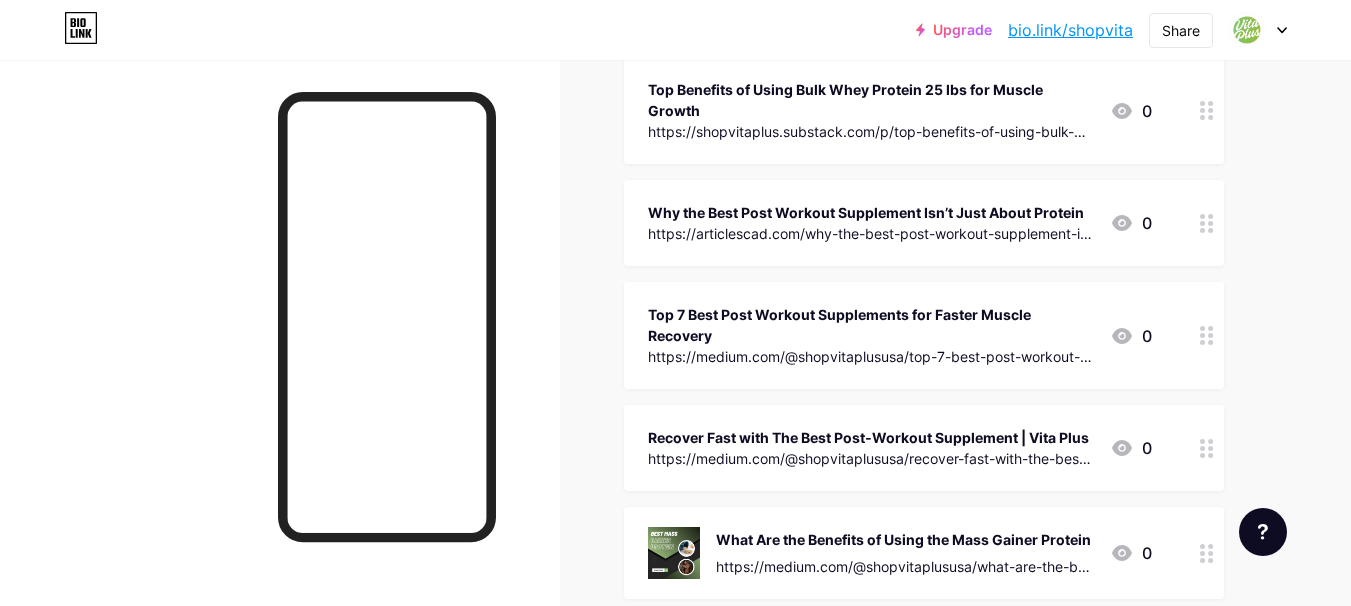 scroll, scrollTop: 480, scrollLeft: 0, axis: vertical 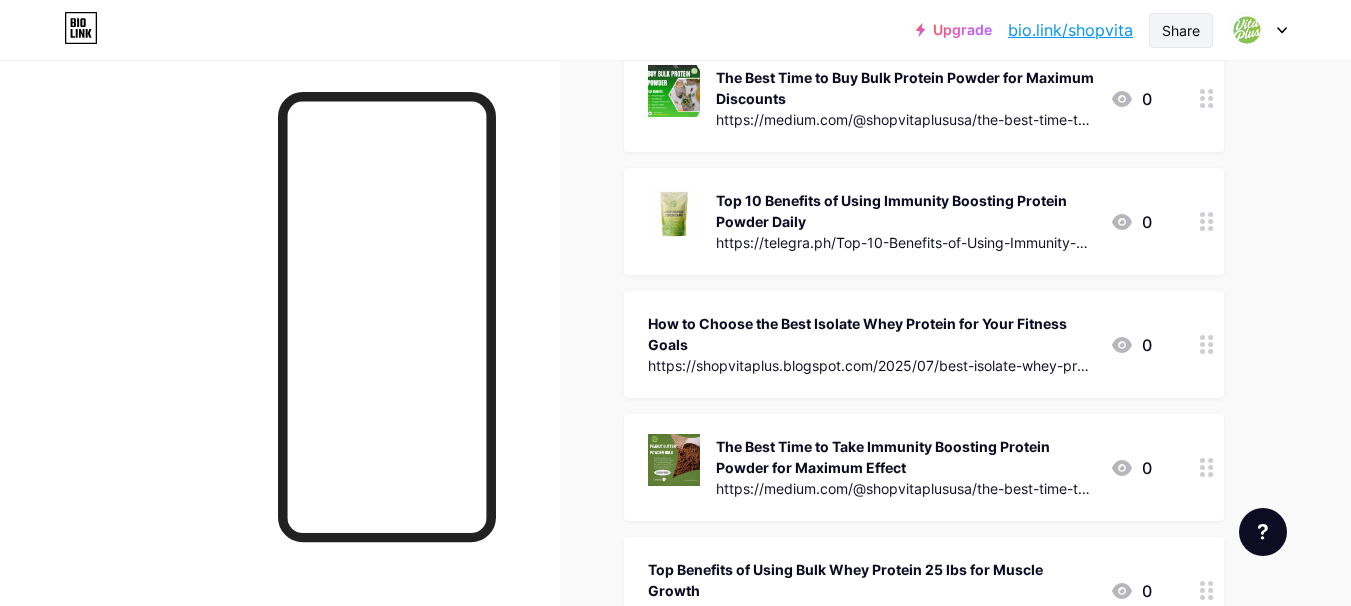 click on "Share" at bounding box center (1181, 30) 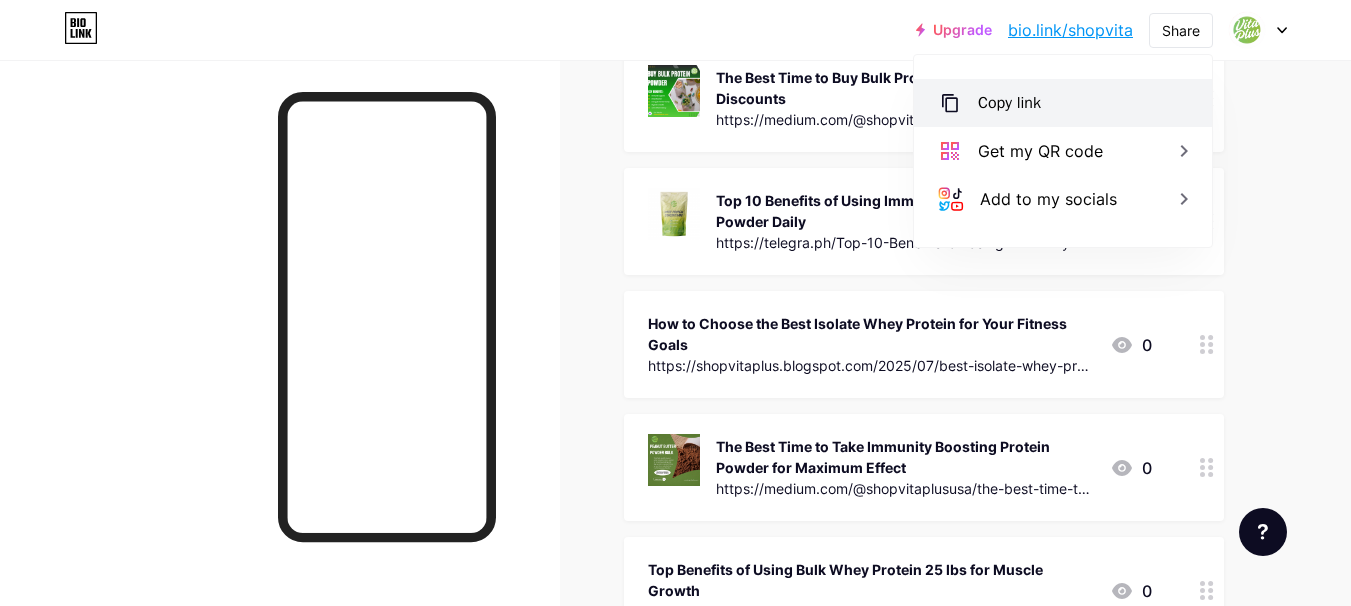 click on "Copy link" at bounding box center [1009, 103] 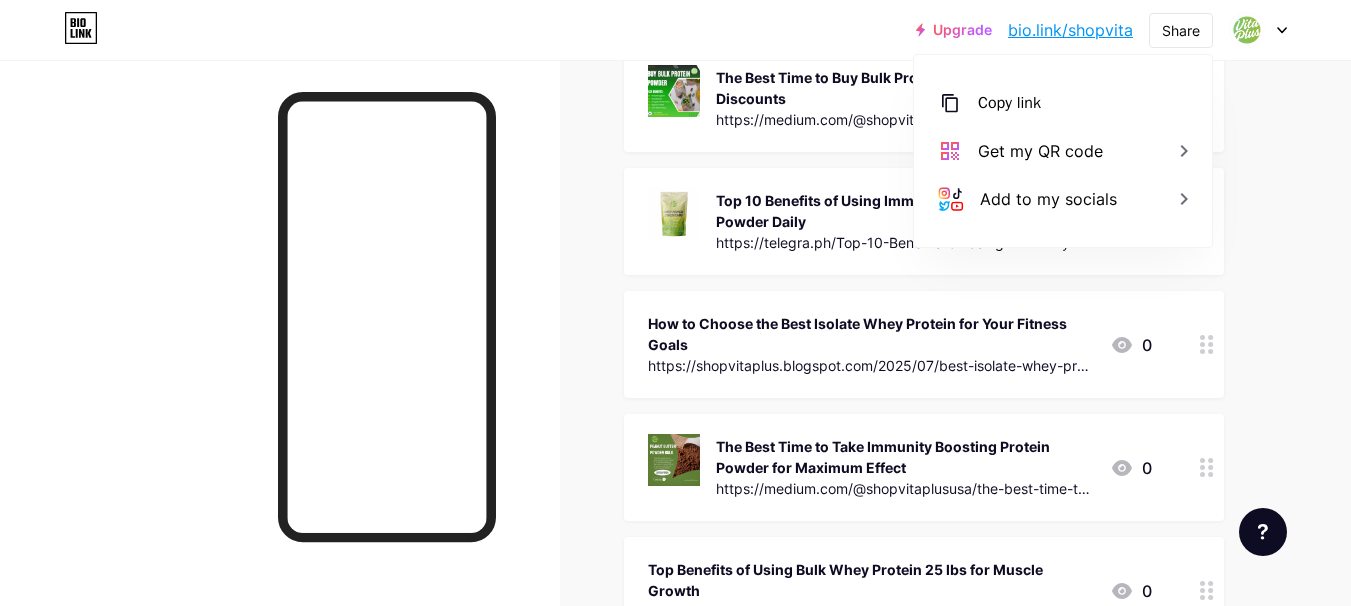 click on "Links
Posts
Design
Subscribers
NEW
Stats
Settings       + ADD LINK     + ADD EMBED
+ Add header
Best Isolate Whey Protein Supplement in the USA 2025
https://shopvitaplus.blogspot.com/2025/02/best-isolate-whey-protein-supplement-in.html
0
Buy Bulk Protein Powder in the USA from Vita Plus
https://shopvitaplus.blogspot.com/2025/03/blog-post.html
0
The Best Time to Buy Bulk Protein Powder for Maximum Discounts
https://medium.com/@shopvitaplususa/the-best-time-to-buy-bulk-protein-powder-for-maximum-discounts-60f98e554a65
0
Top 10 Benefits of Using Immunity Boosting Protein Powder Daily
0
0" at bounding box center [654, 1319] 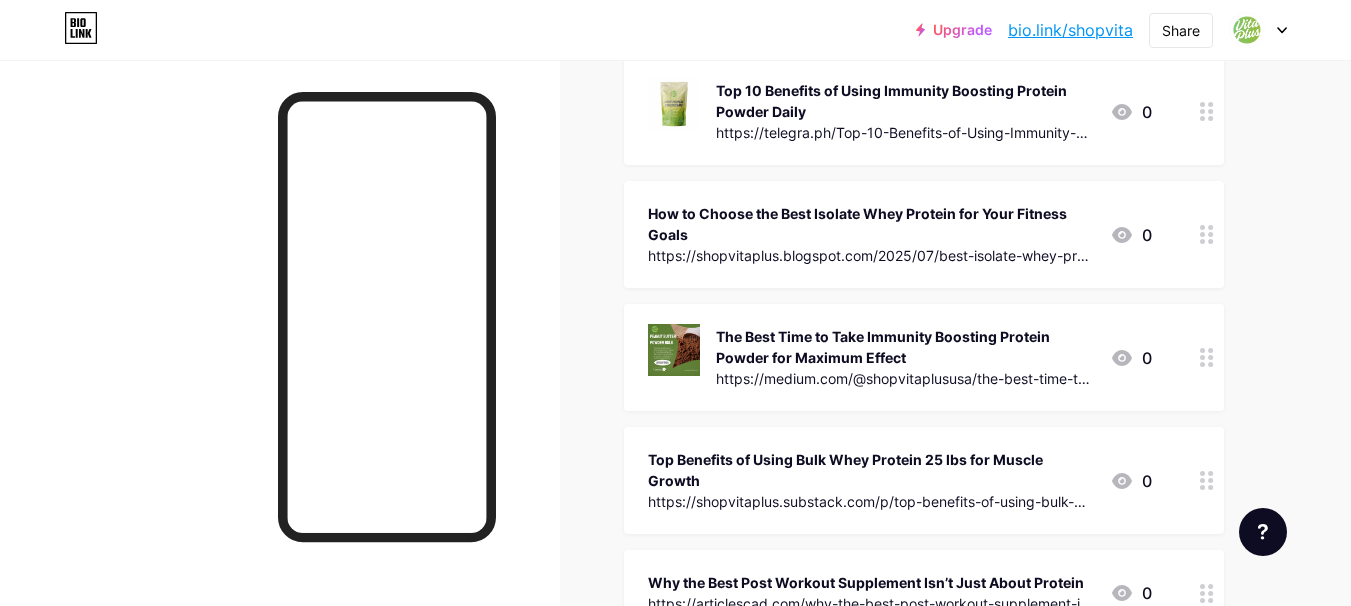 scroll, scrollTop: 720, scrollLeft: 0, axis: vertical 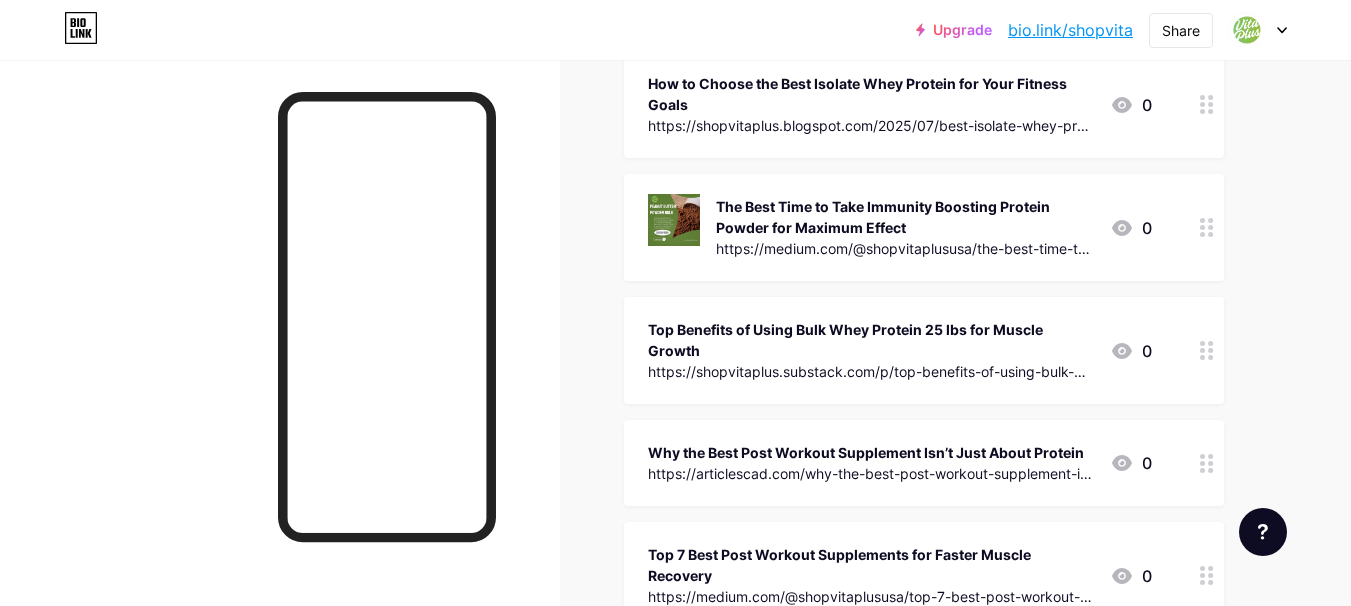 click at bounding box center [280, 363] 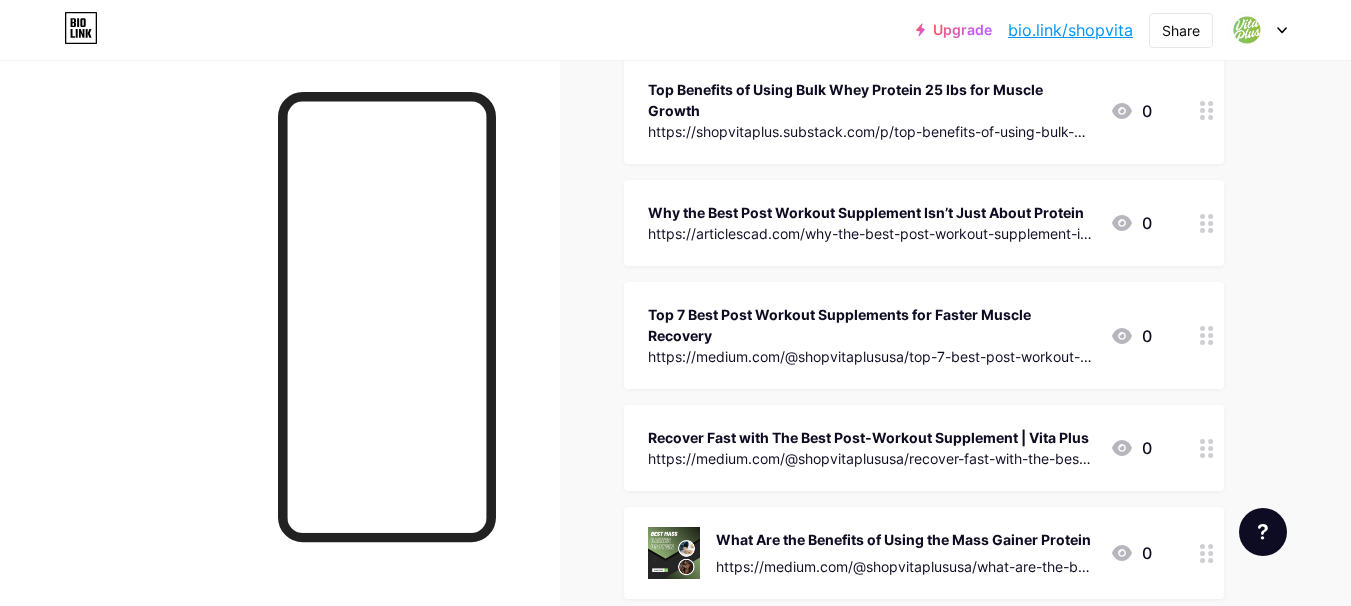 scroll, scrollTop: 600, scrollLeft: 0, axis: vertical 